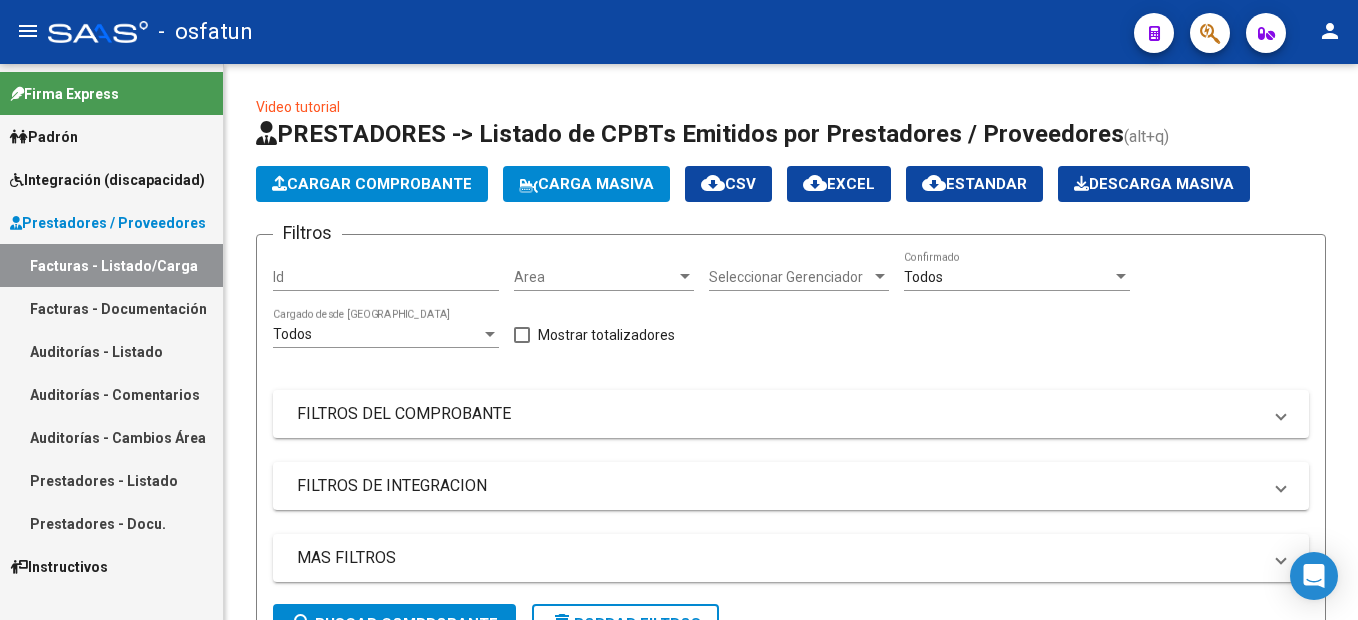scroll, scrollTop: 0, scrollLeft: 0, axis: both 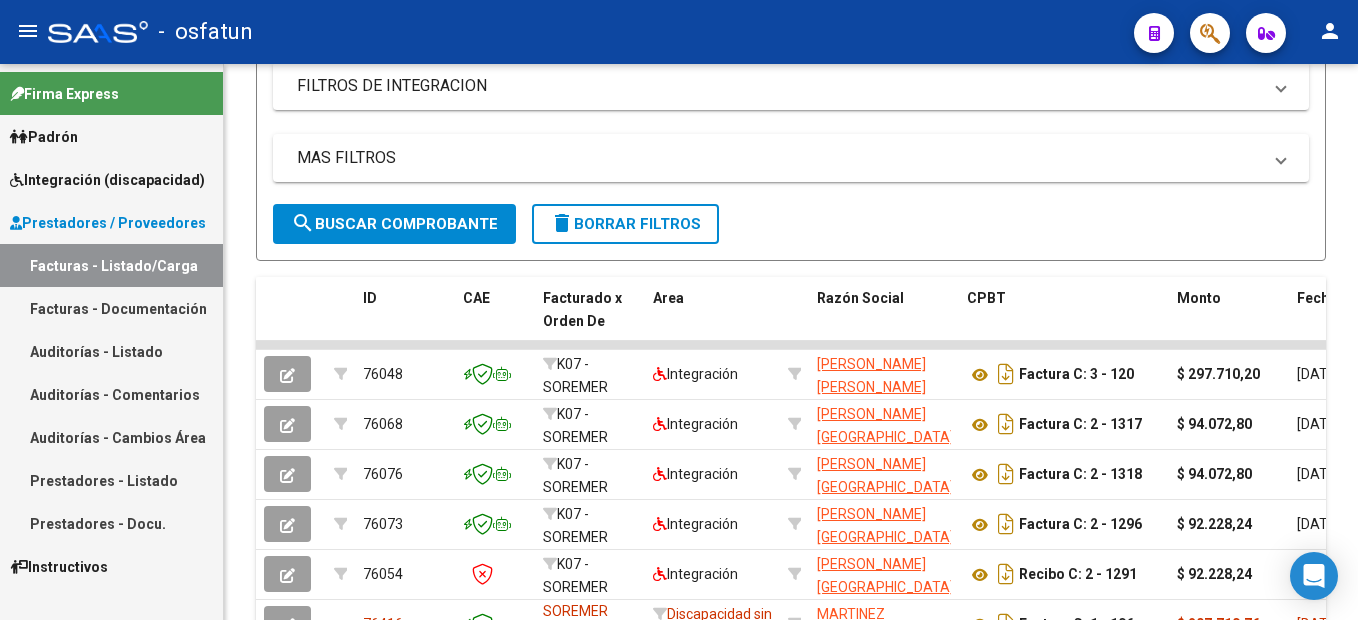 click on "Integración (discapacidad)" at bounding box center [111, 179] 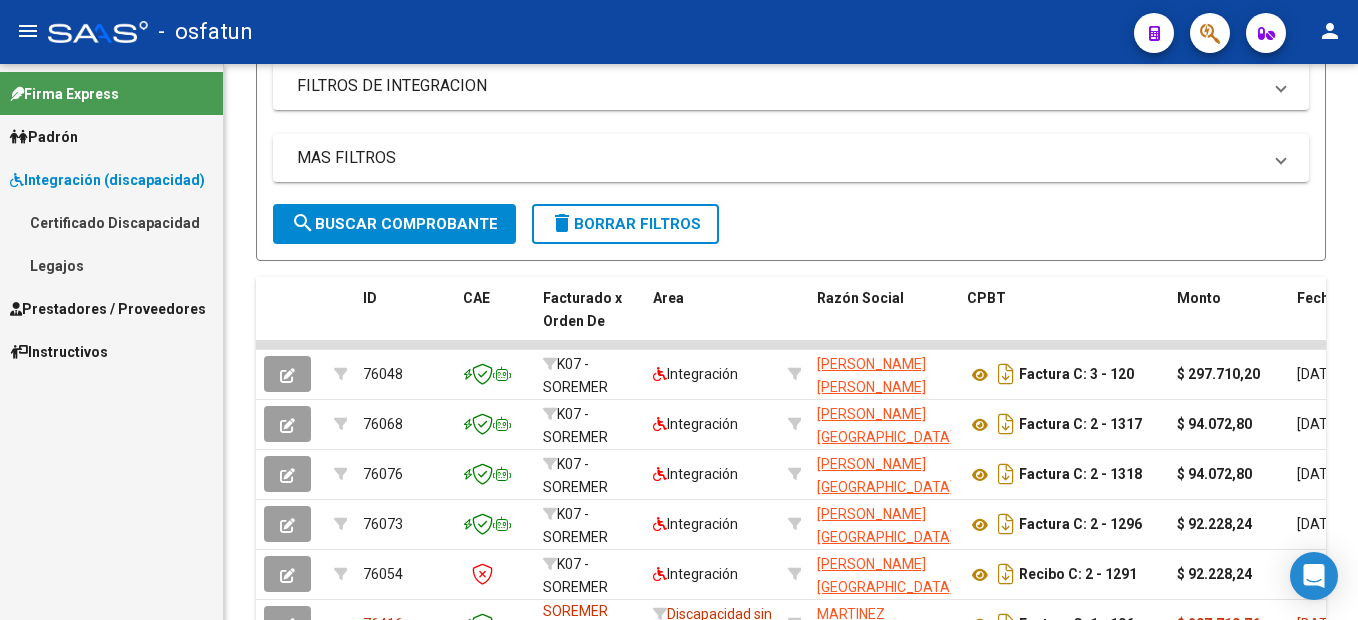 drag, startPoint x: 125, startPoint y: 220, endPoint x: 60, endPoint y: 287, distance: 93.34881 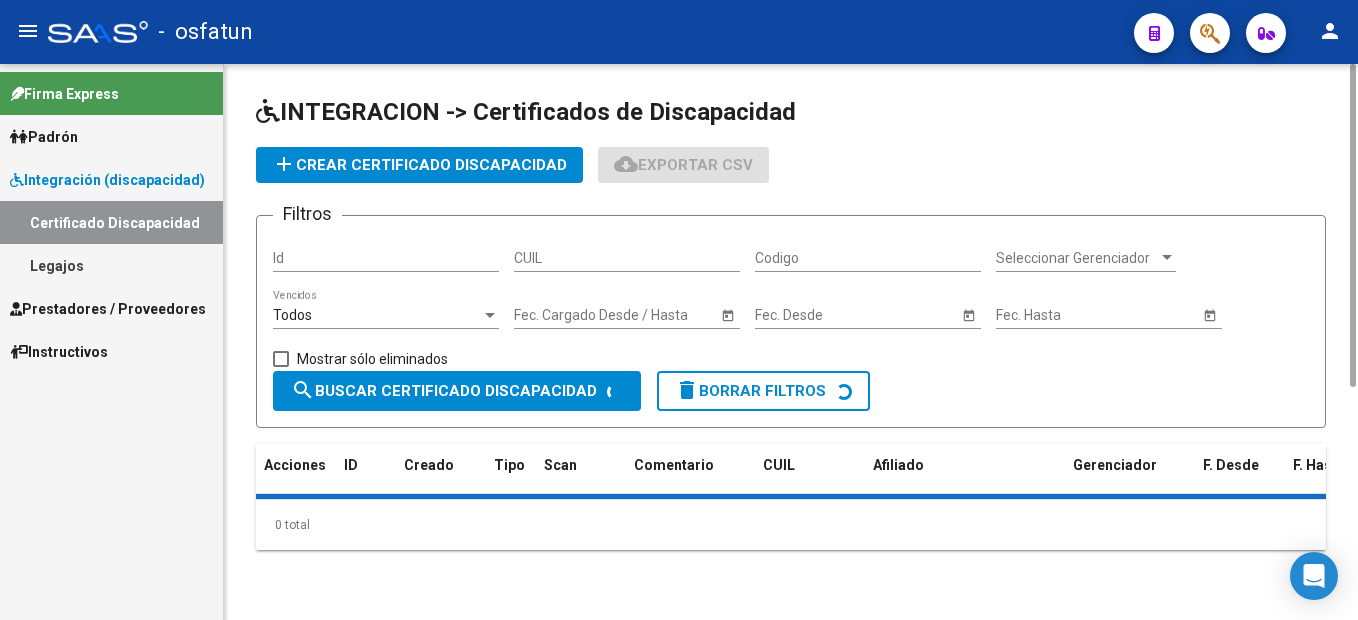 scroll, scrollTop: 0, scrollLeft: 0, axis: both 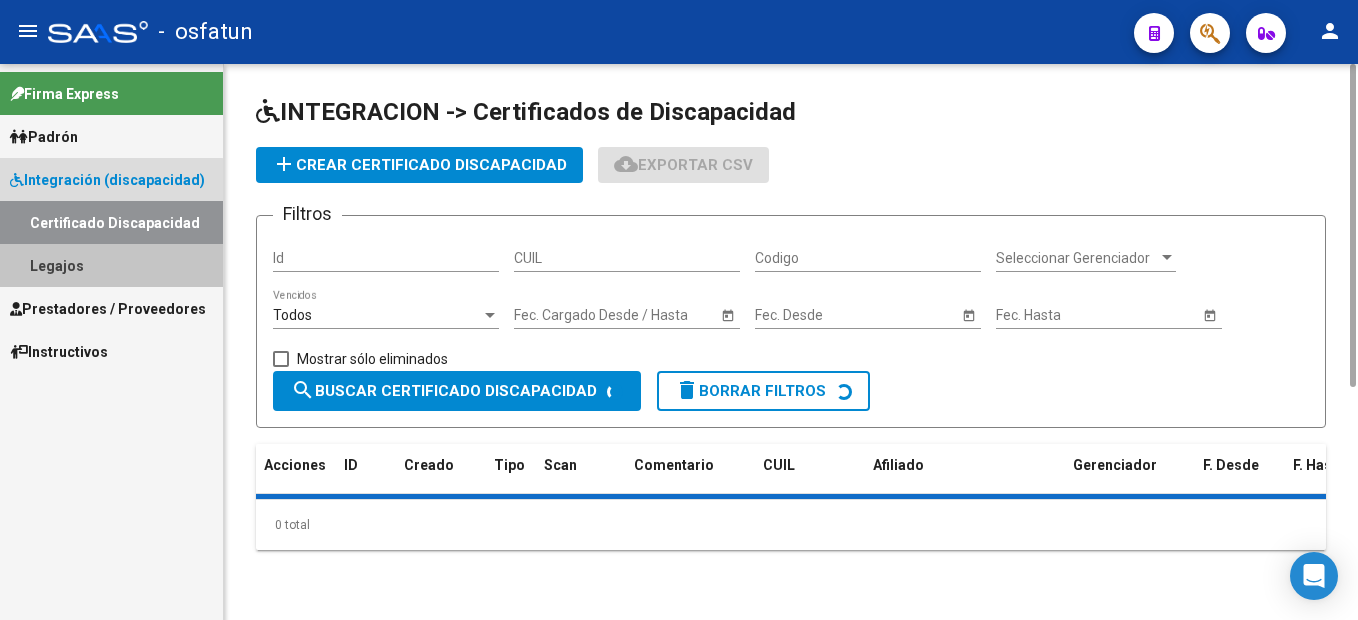 click on "Legajos" at bounding box center [111, 265] 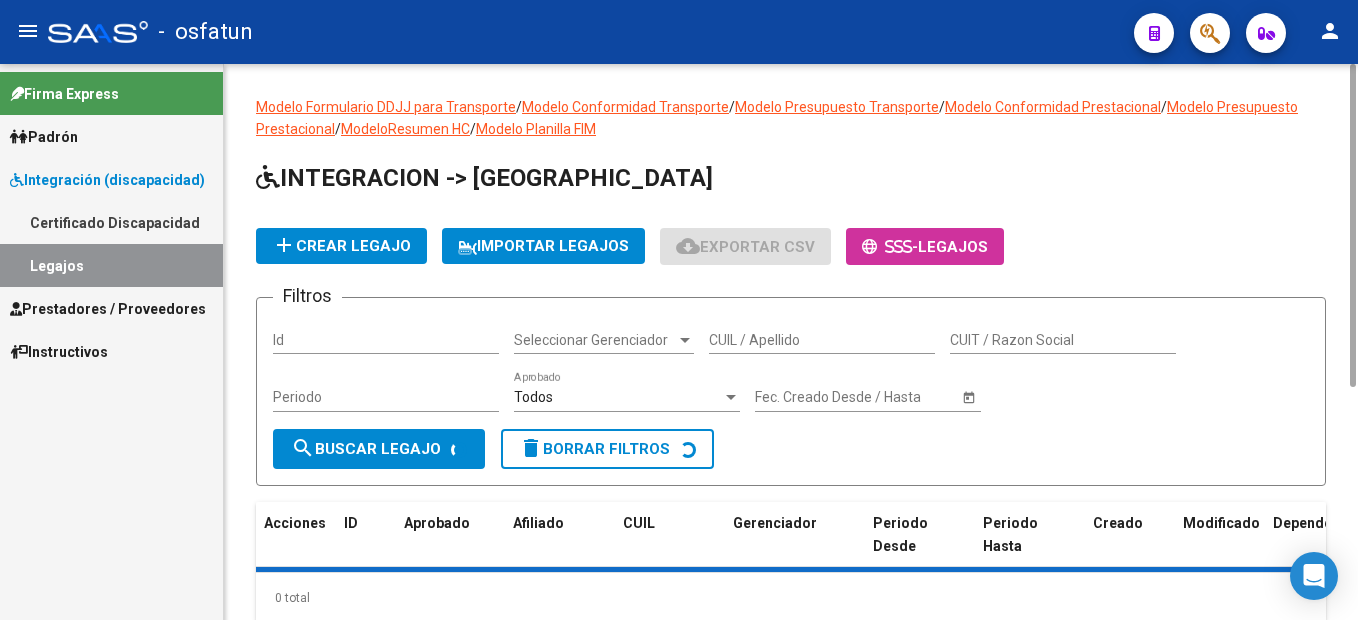 click on "CUIL / Apellido" at bounding box center (822, 340) 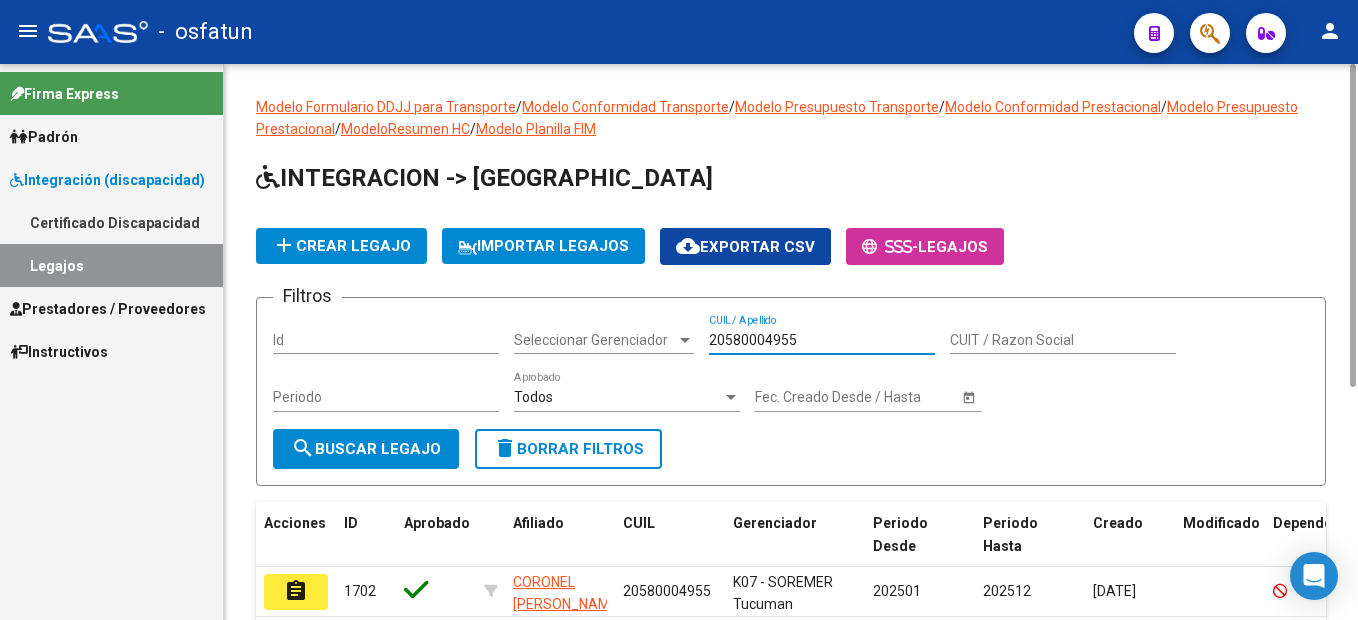scroll, scrollTop: 184, scrollLeft: 0, axis: vertical 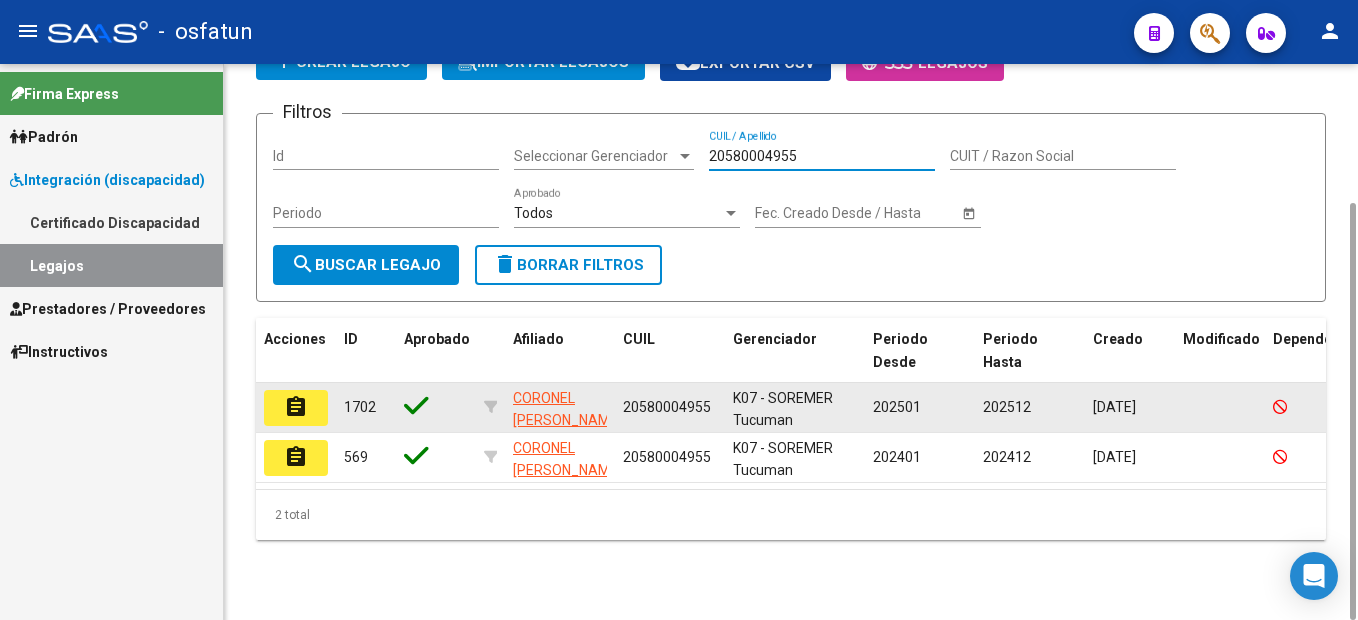 type on "20580004955" 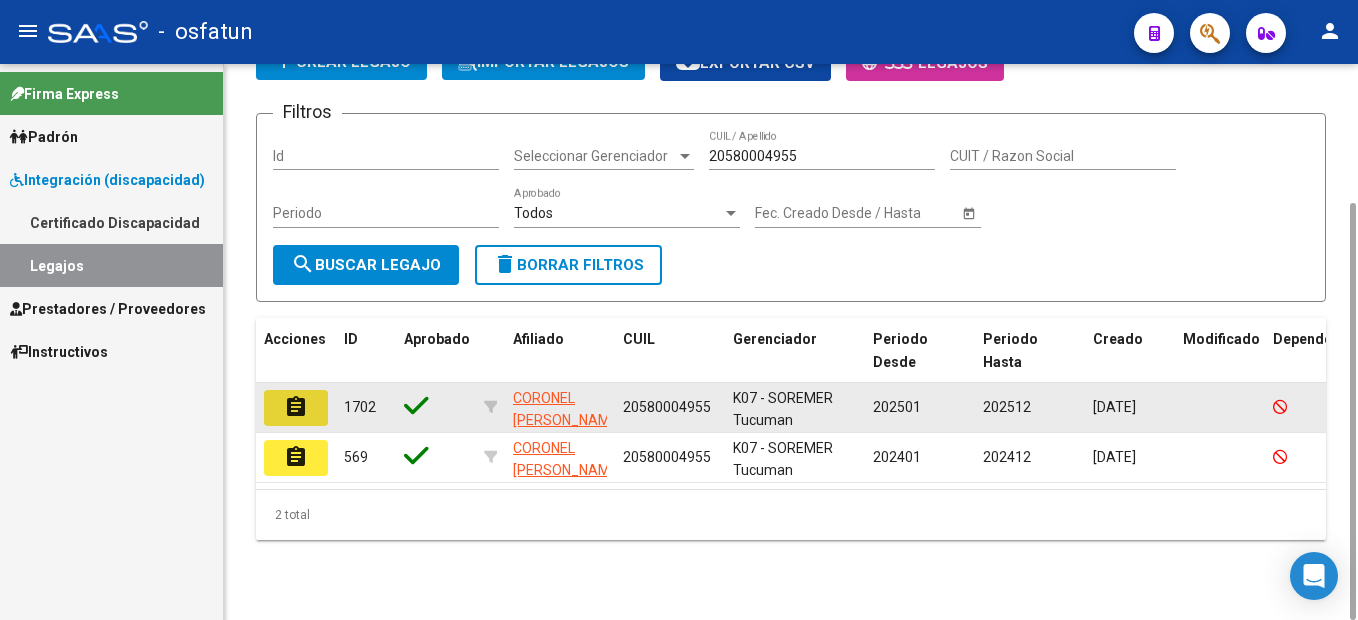 click on "assignment" 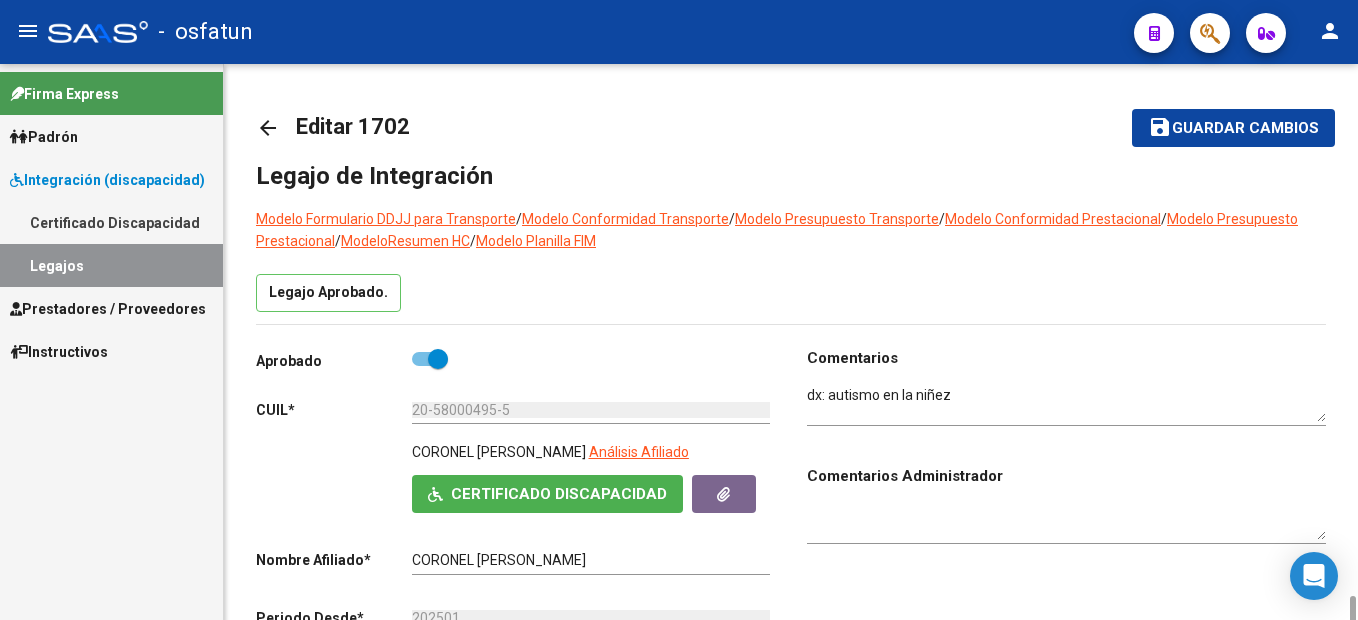 scroll, scrollTop: 400, scrollLeft: 0, axis: vertical 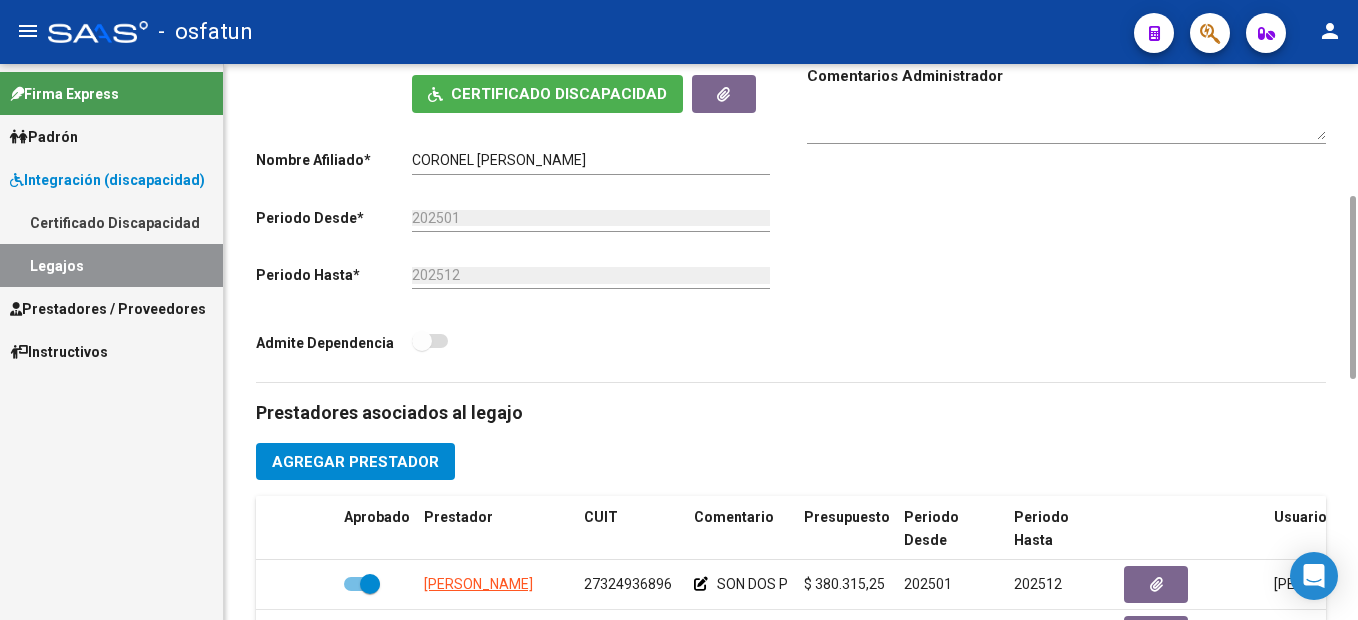 click at bounding box center (422, 341) 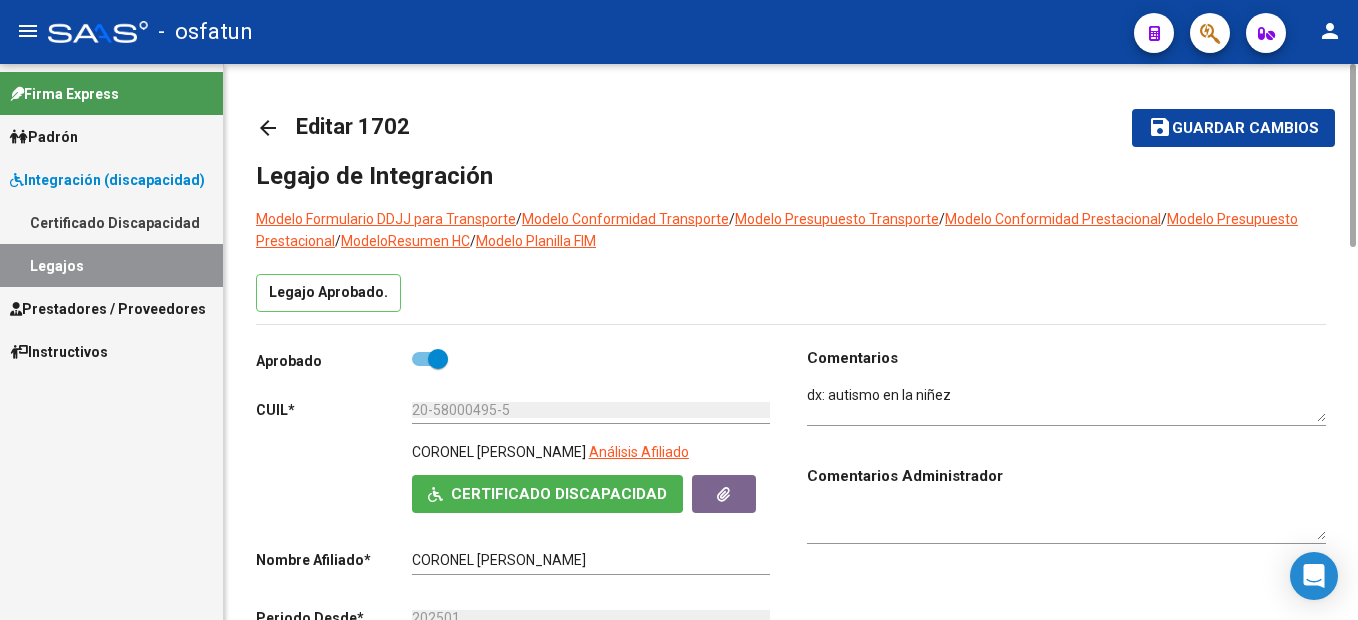 drag, startPoint x: 1252, startPoint y: 556, endPoint x: 1110, endPoint y: 542, distance: 142.68848 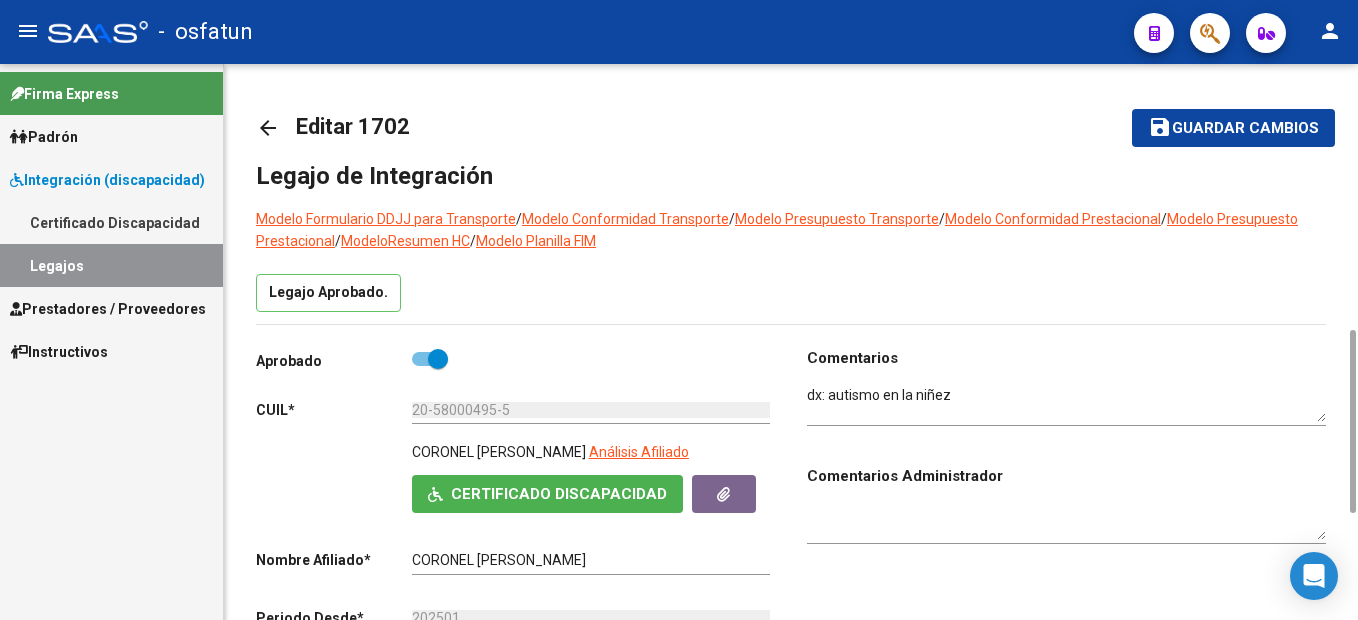 scroll, scrollTop: 200, scrollLeft: 0, axis: vertical 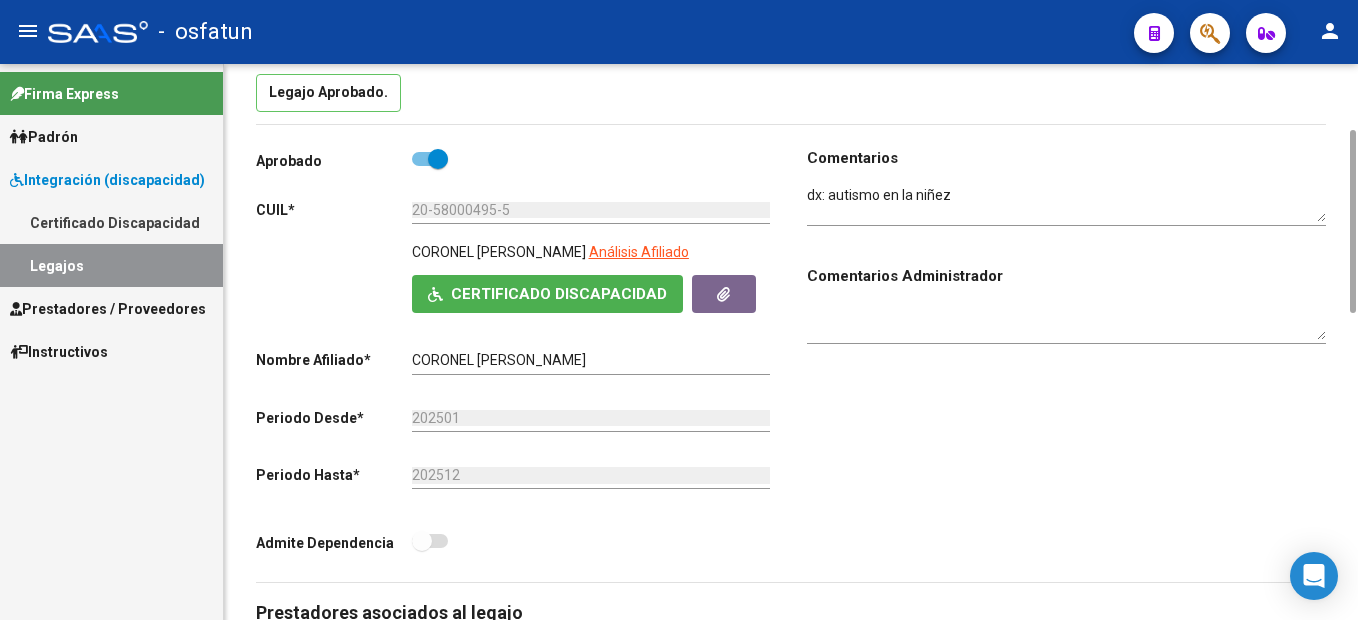 drag, startPoint x: 603, startPoint y: 399, endPoint x: 722, endPoint y: 318, distance: 143.95139 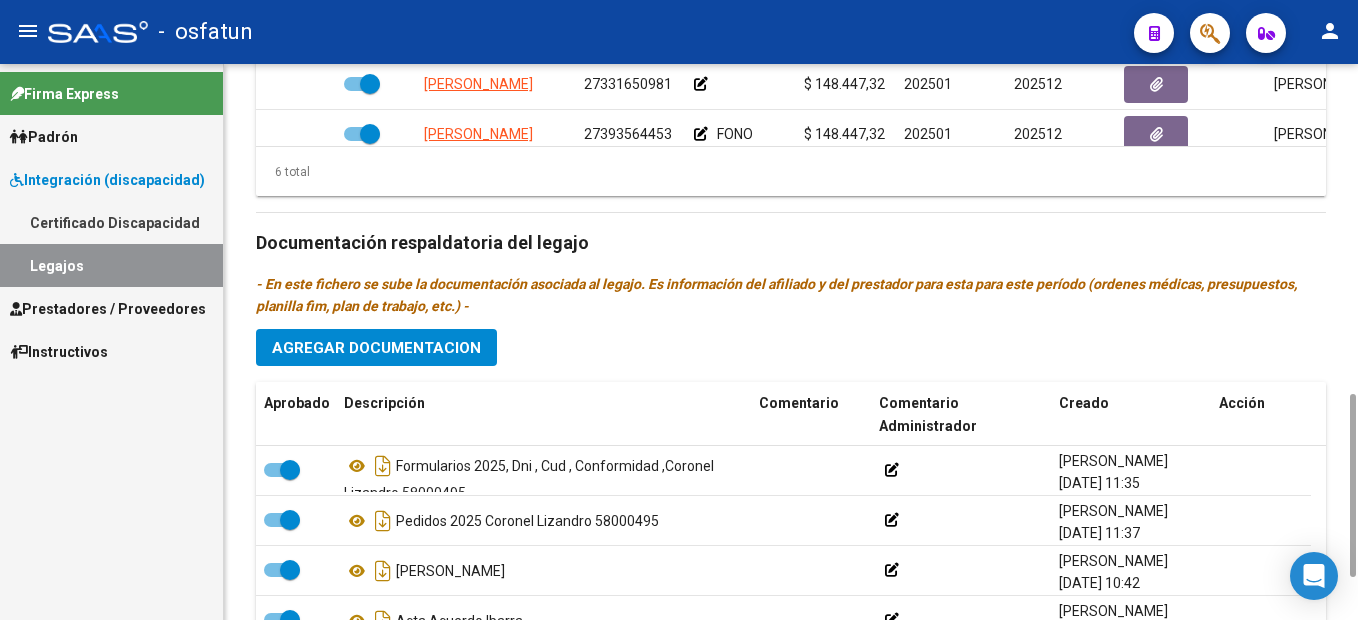 scroll, scrollTop: 800, scrollLeft: 0, axis: vertical 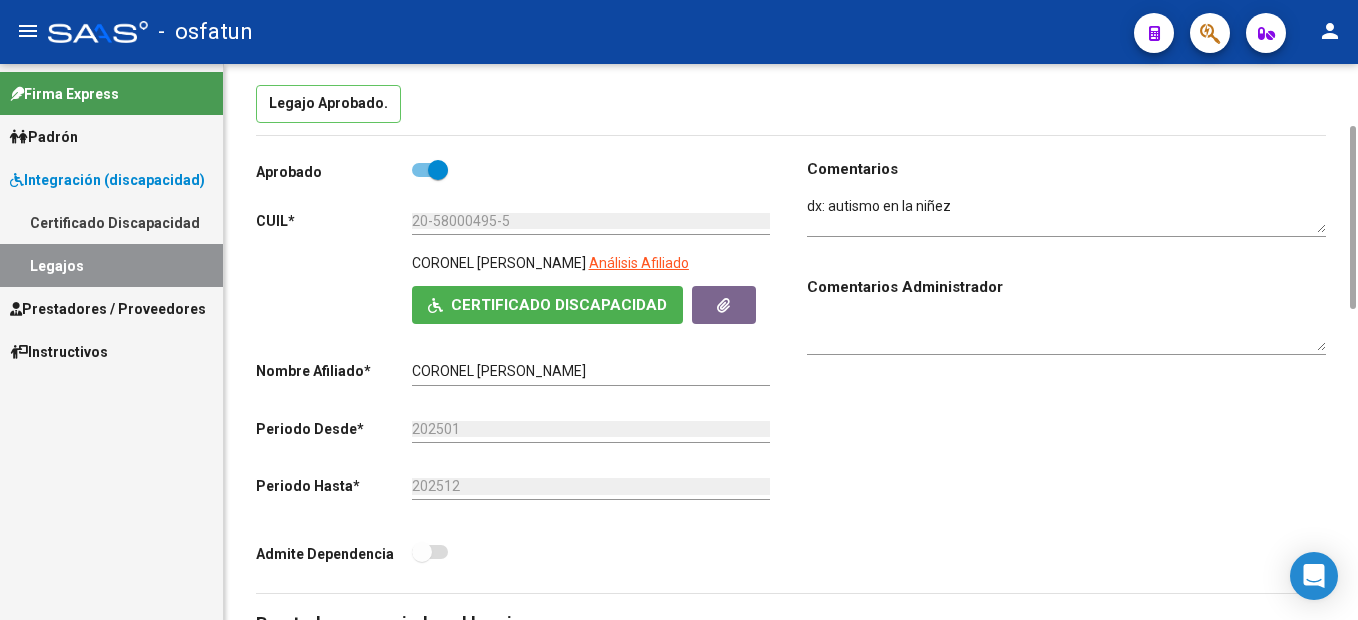 drag, startPoint x: 1353, startPoint y: 369, endPoint x: 1361, endPoint y: 173, distance: 196.1632 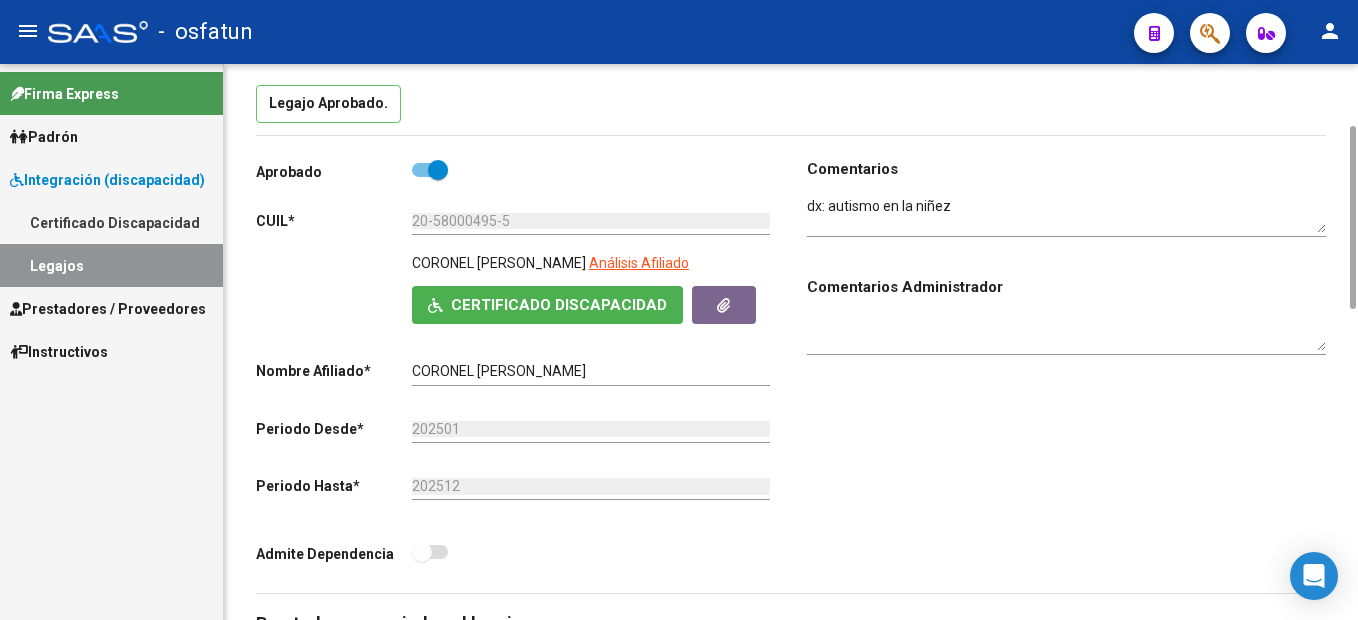 click at bounding box center (438, 170) 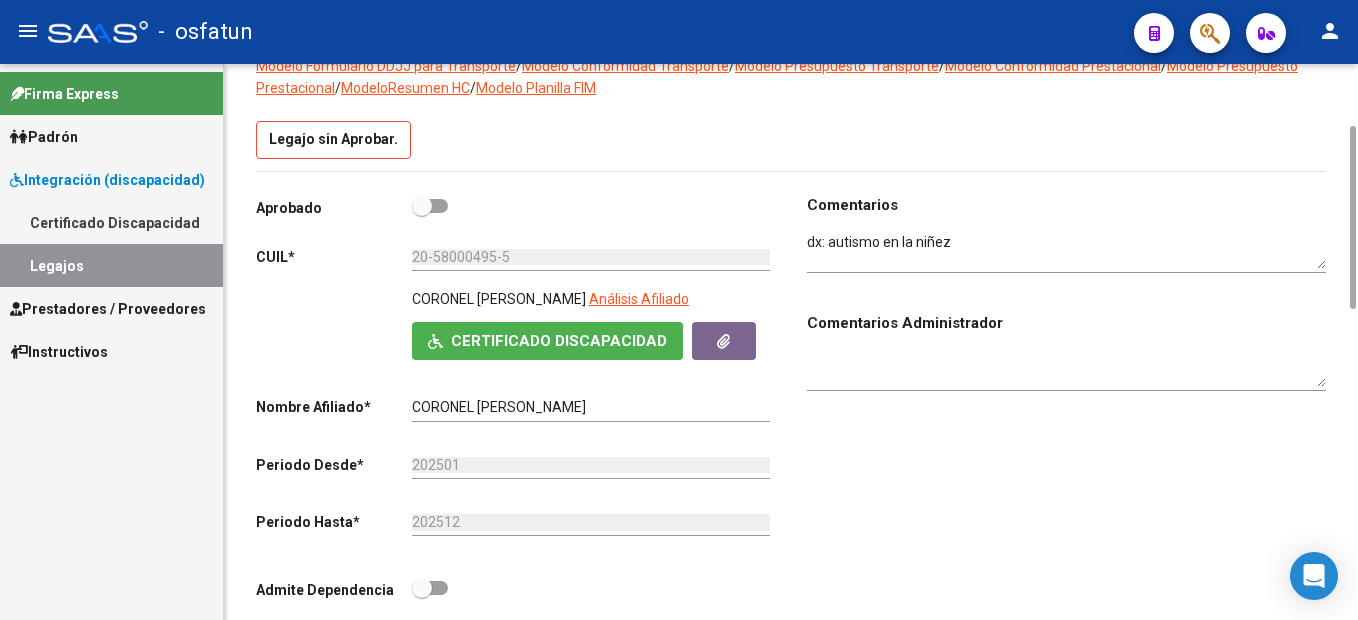 click at bounding box center (430, 588) 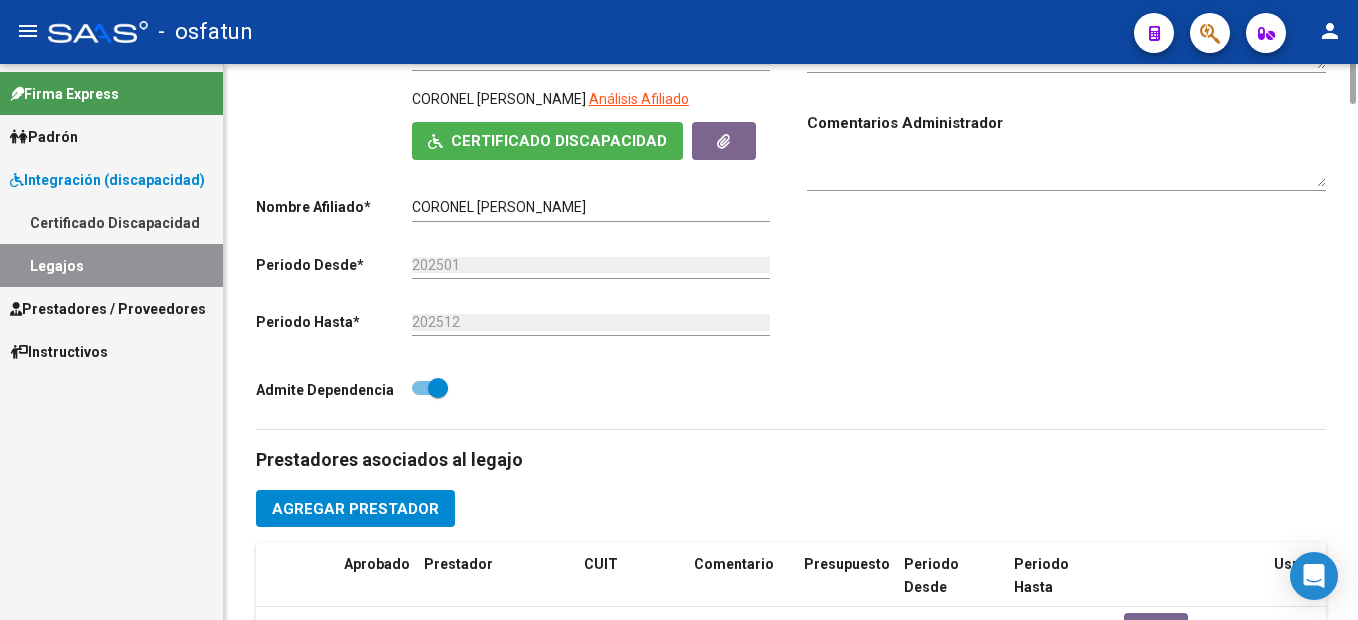 scroll, scrollTop: 0, scrollLeft: 0, axis: both 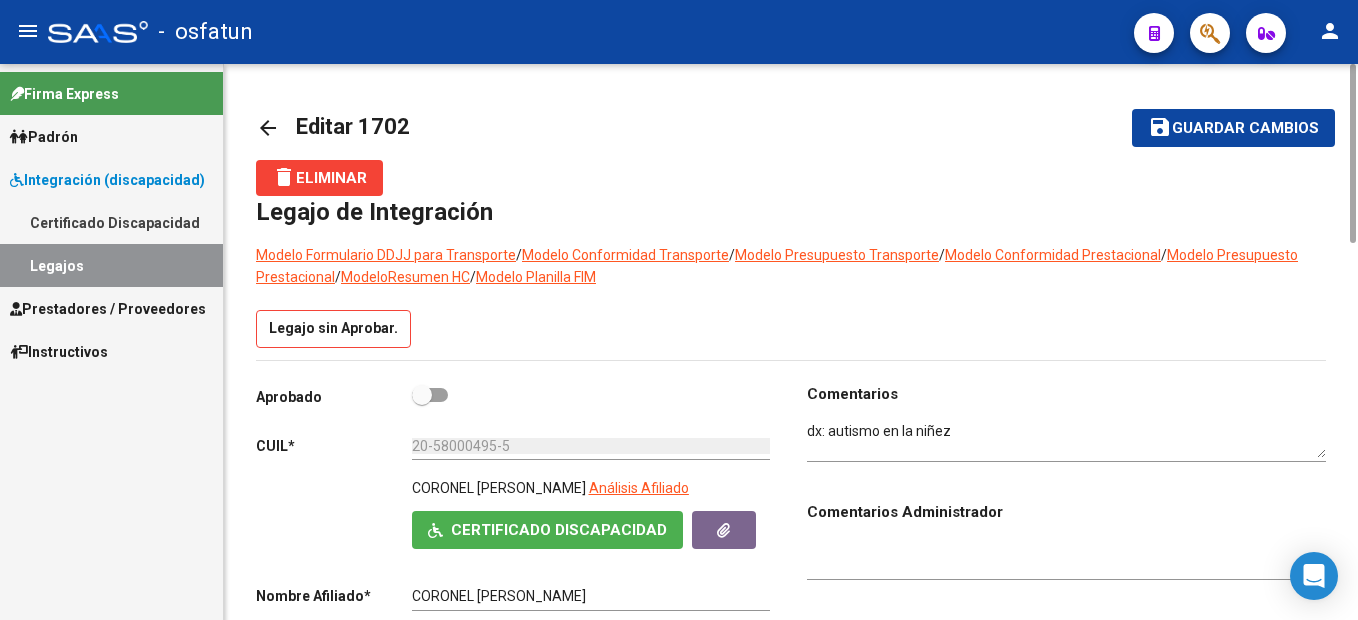click at bounding box center [422, 395] 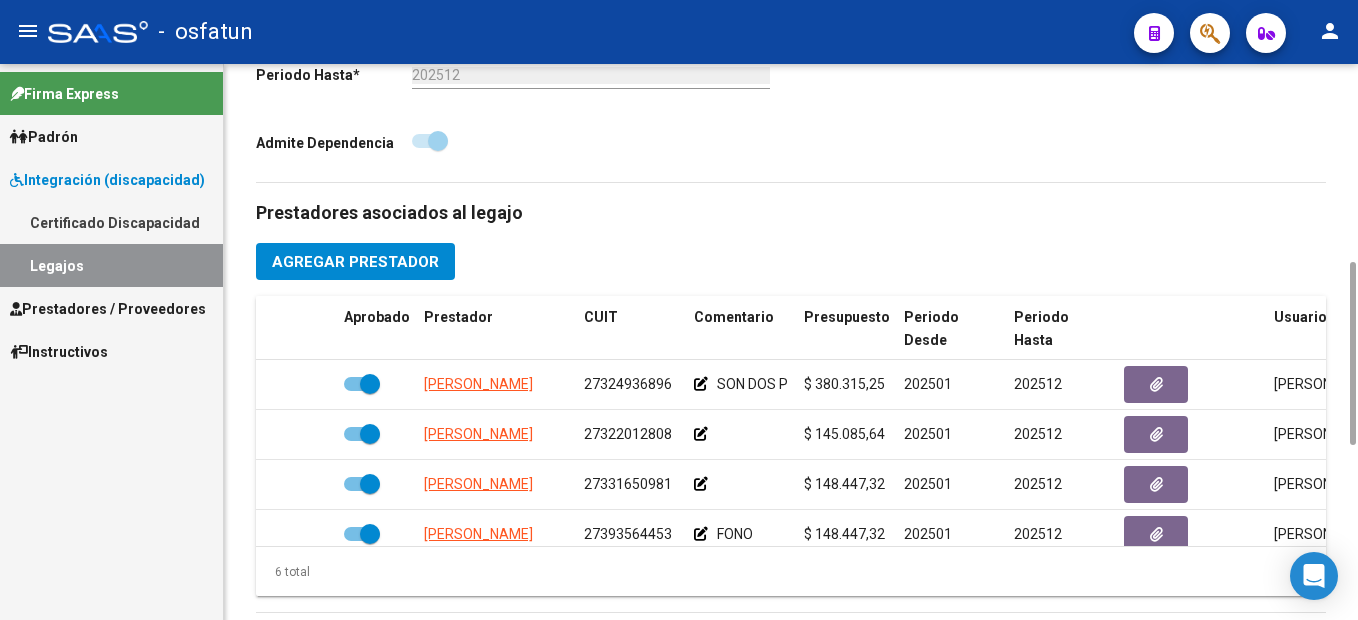 scroll, scrollTop: 0, scrollLeft: 0, axis: both 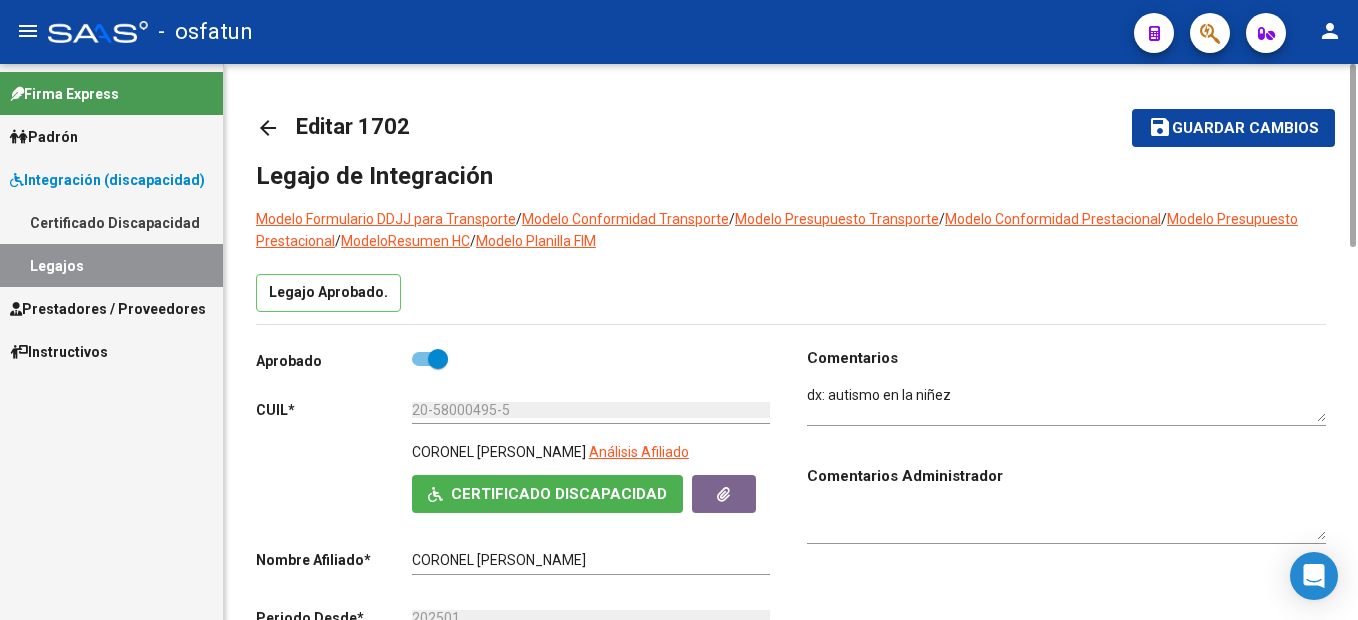 click on "Guardar cambios" 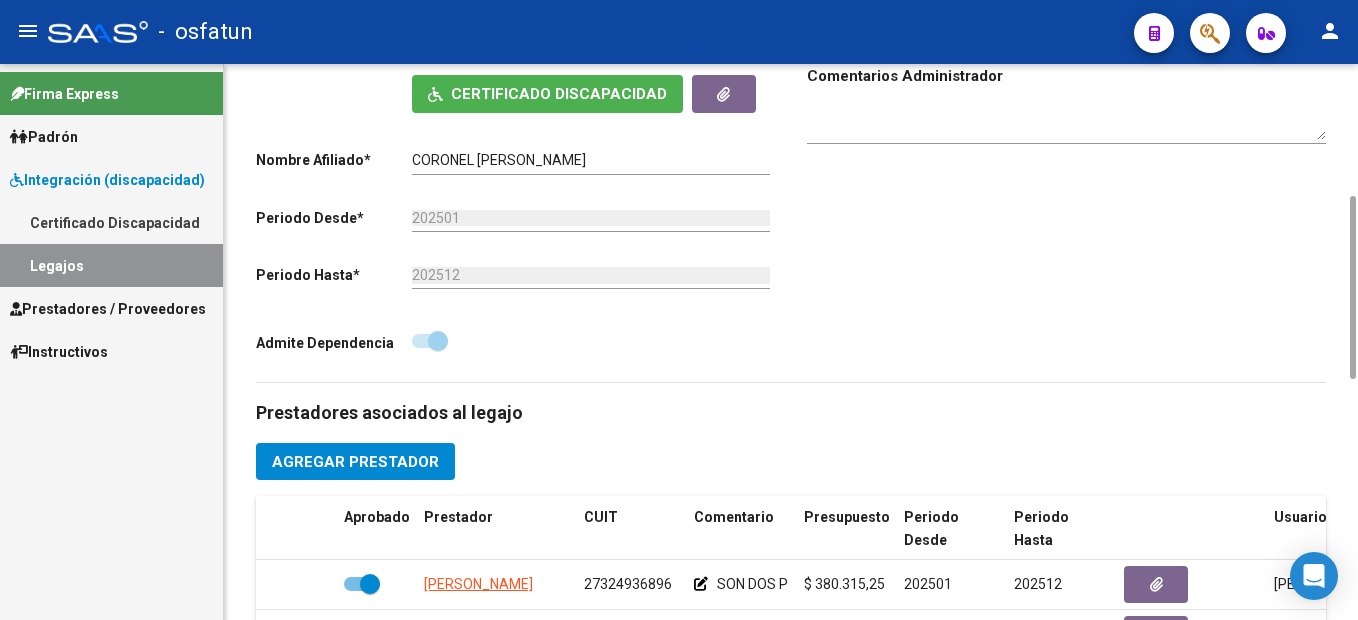 scroll, scrollTop: 0, scrollLeft: 0, axis: both 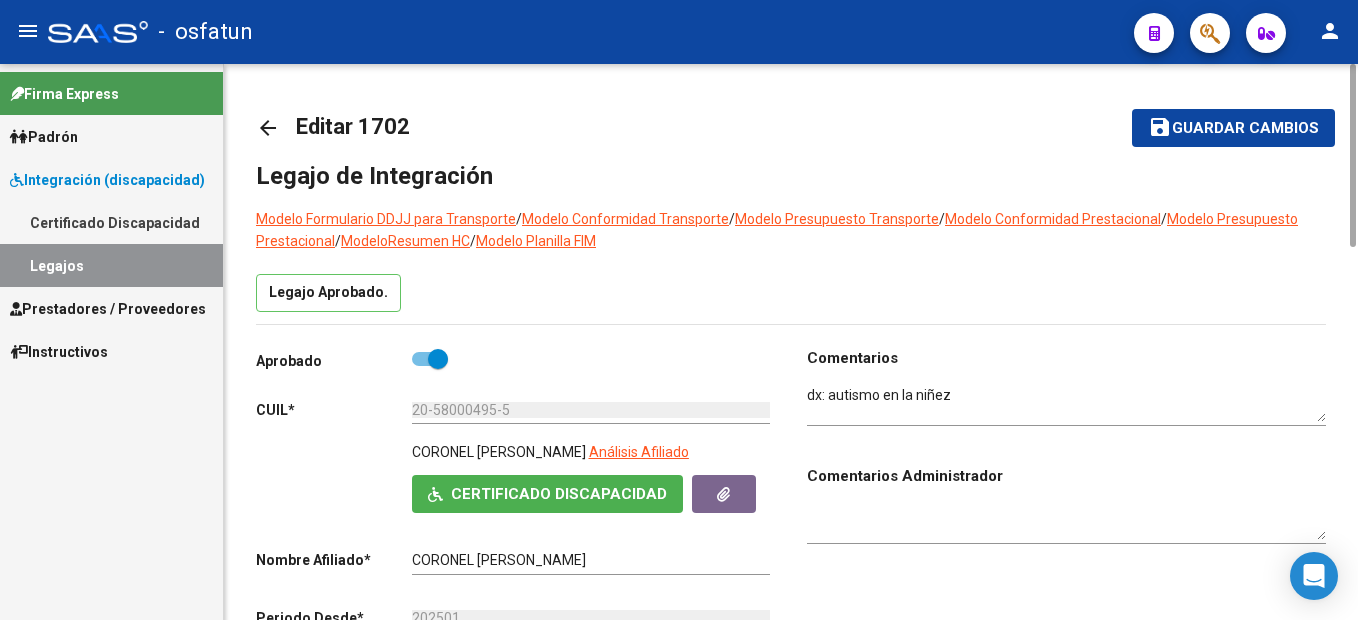 click on "Integración (discapacidad)" at bounding box center [107, 180] 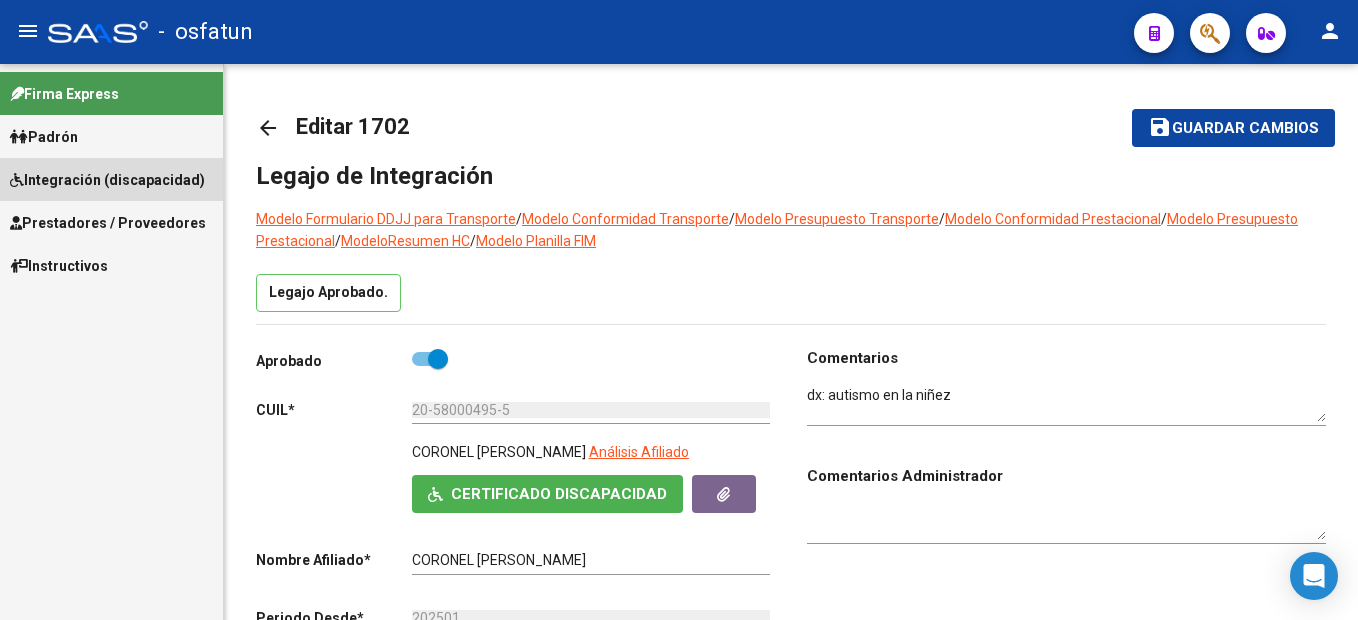 click on "Integración (discapacidad)" at bounding box center [111, 179] 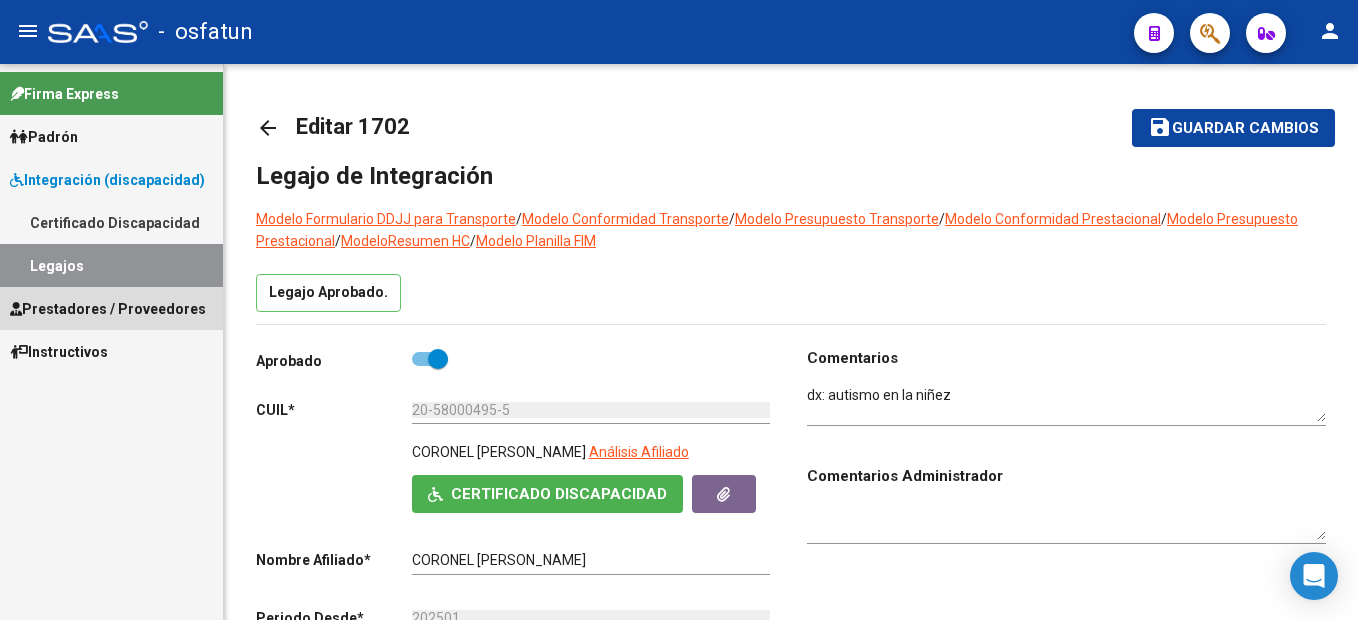 click on "Prestadores / Proveedores" at bounding box center (108, 309) 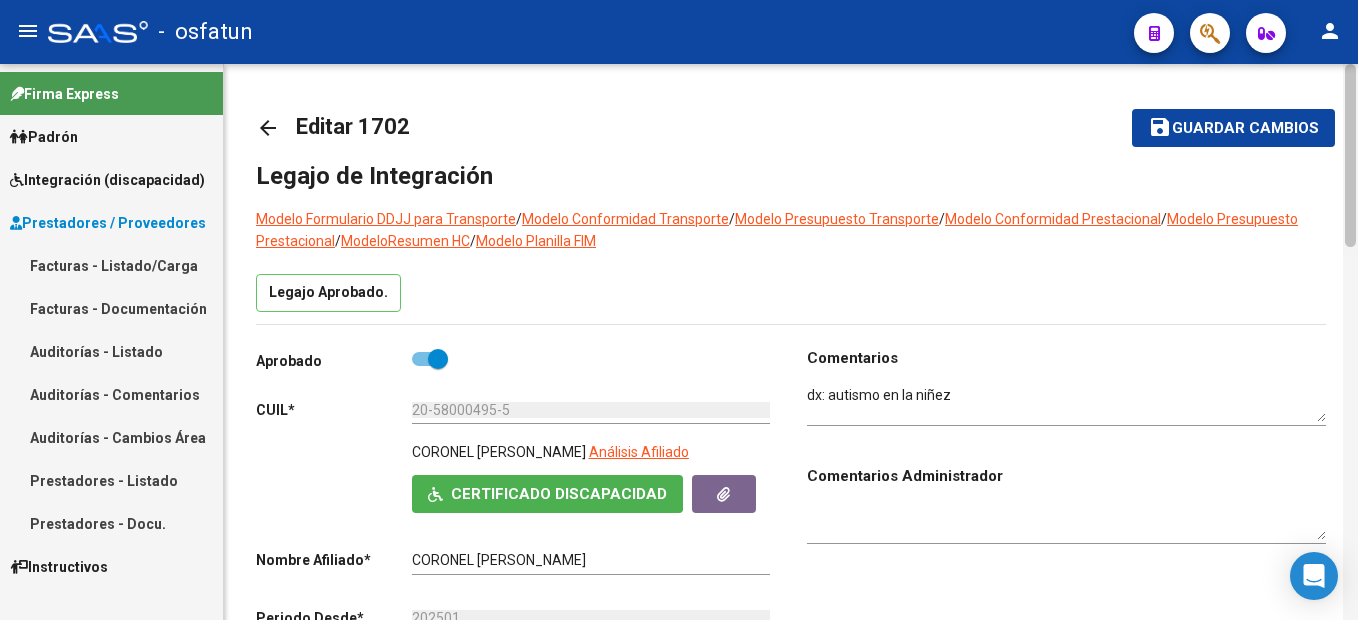 drag, startPoint x: 165, startPoint y: 247, endPoint x: 1357, endPoint y: 470, distance: 1212.68 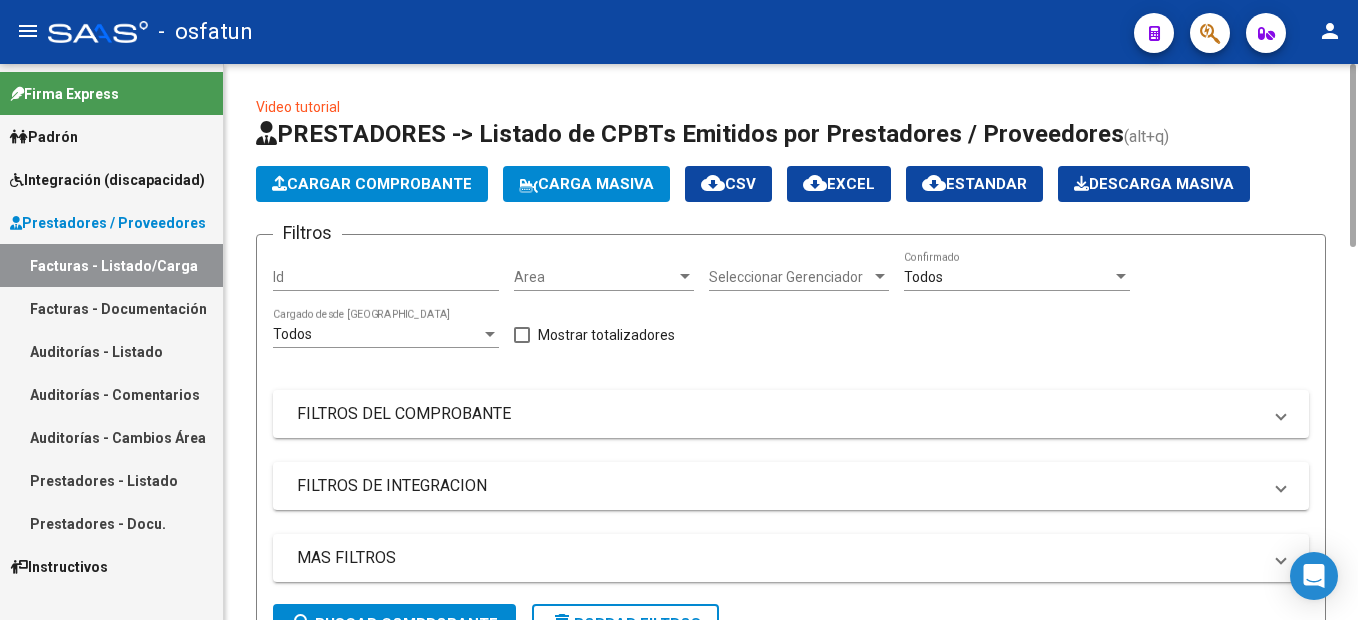 click on "Cargar Comprobante" 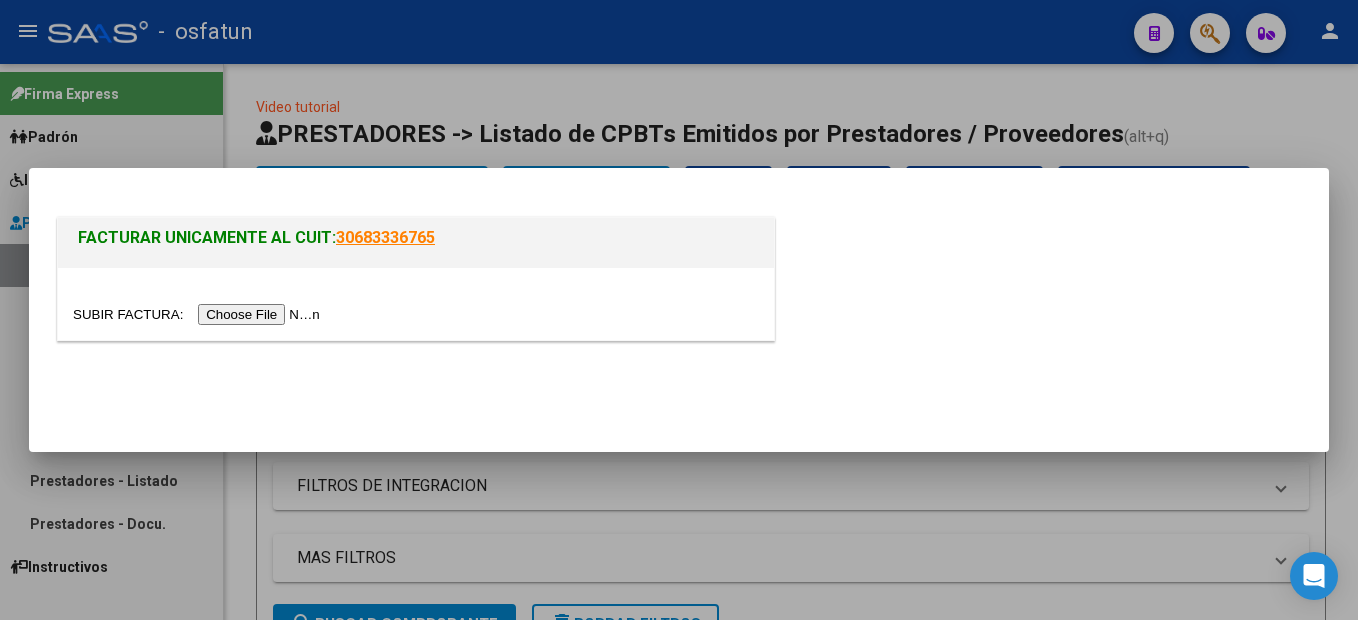 click at bounding box center (199, 314) 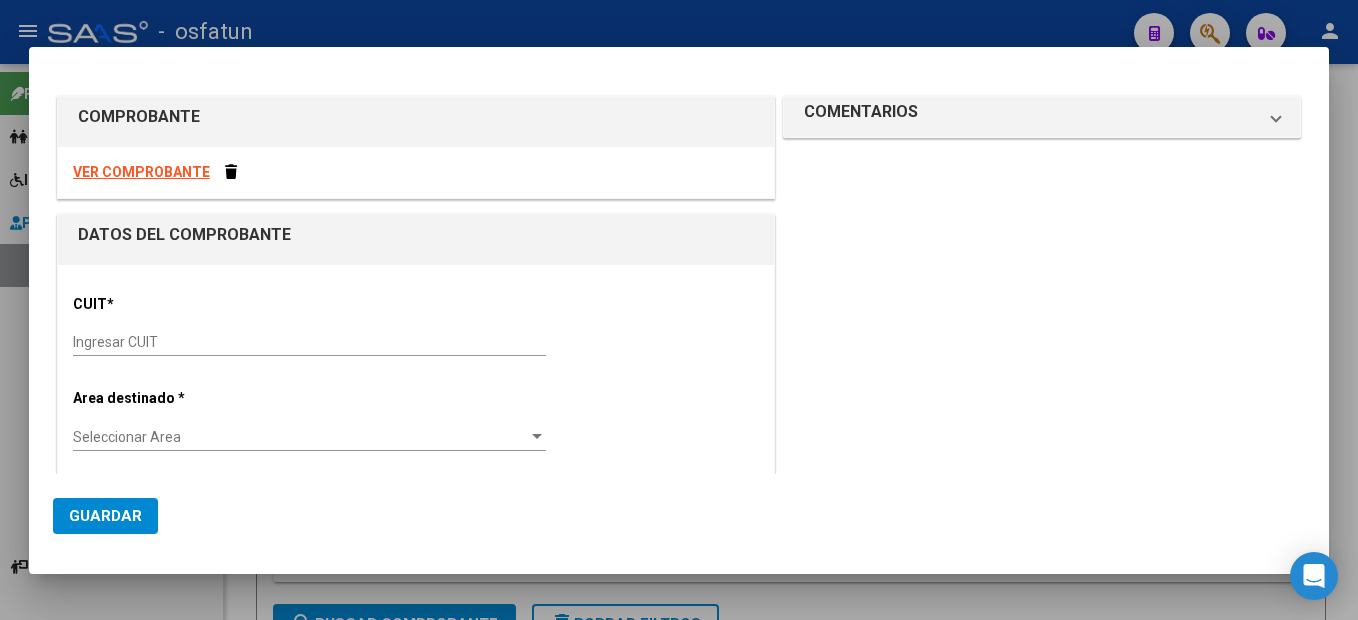 click on "Ingresar CUIT" at bounding box center [309, 342] 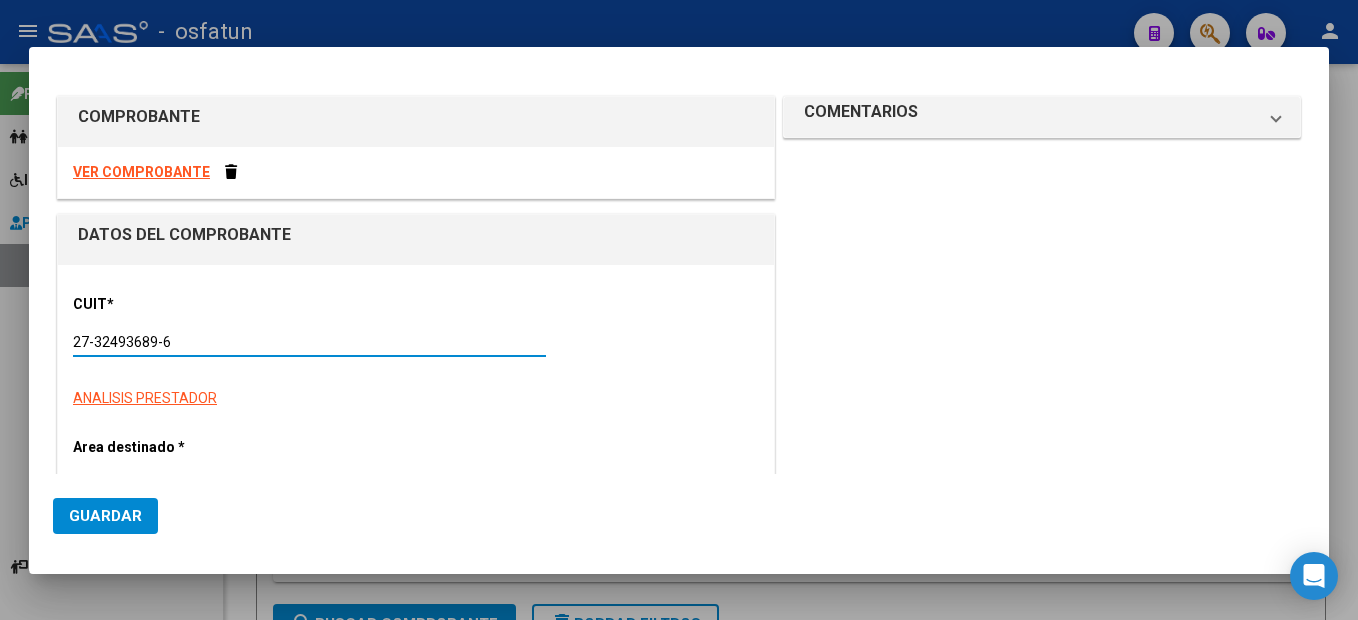 type on "27-32493689-6" 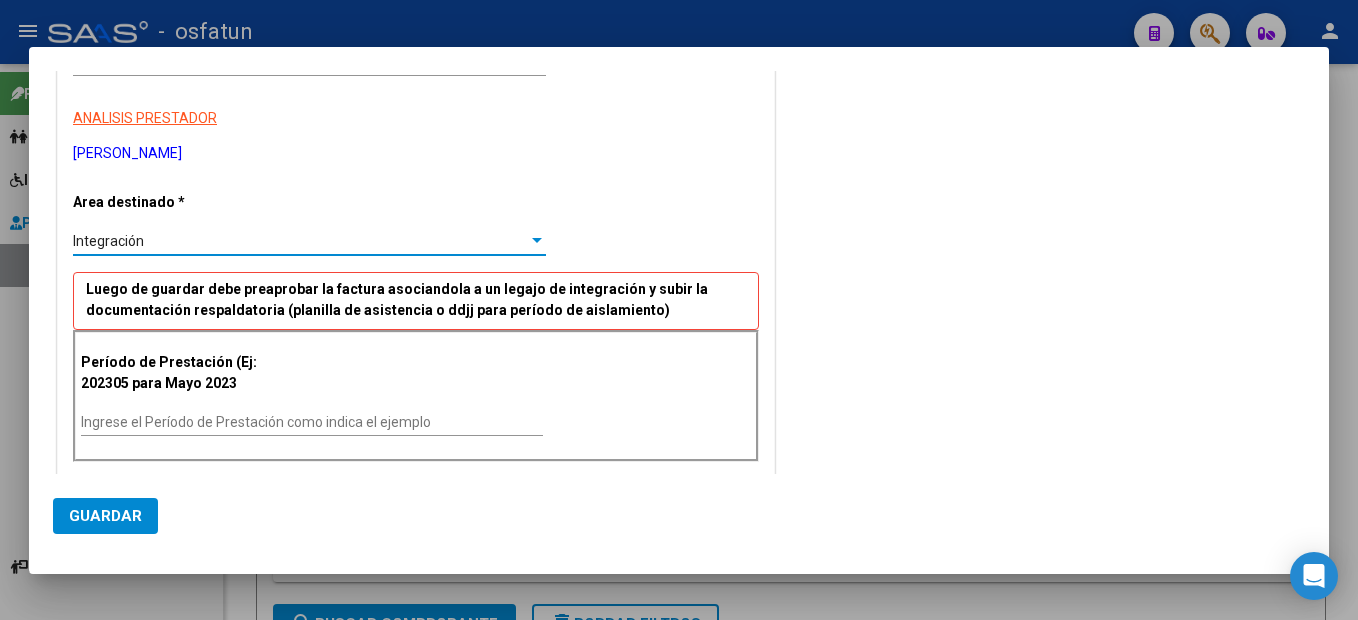 scroll, scrollTop: 314, scrollLeft: 0, axis: vertical 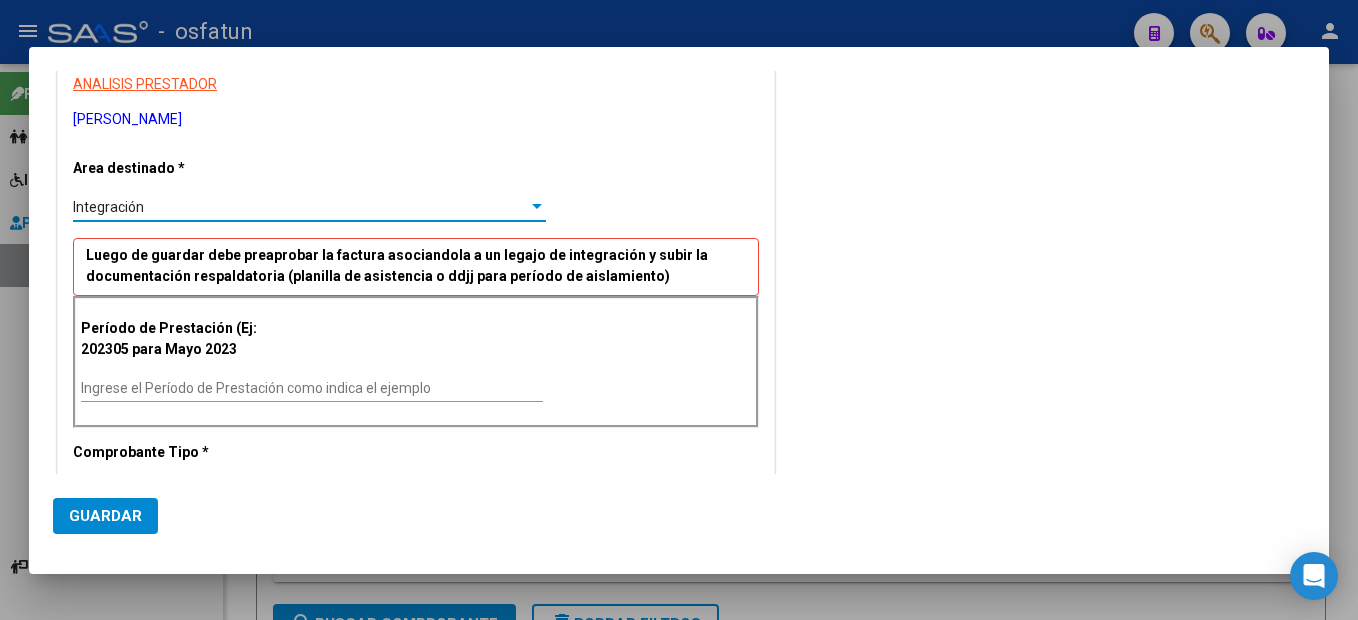 drag, startPoint x: 209, startPoint y: 393, endPoint x: 232, endPoint y: 391, distance: 23.086792 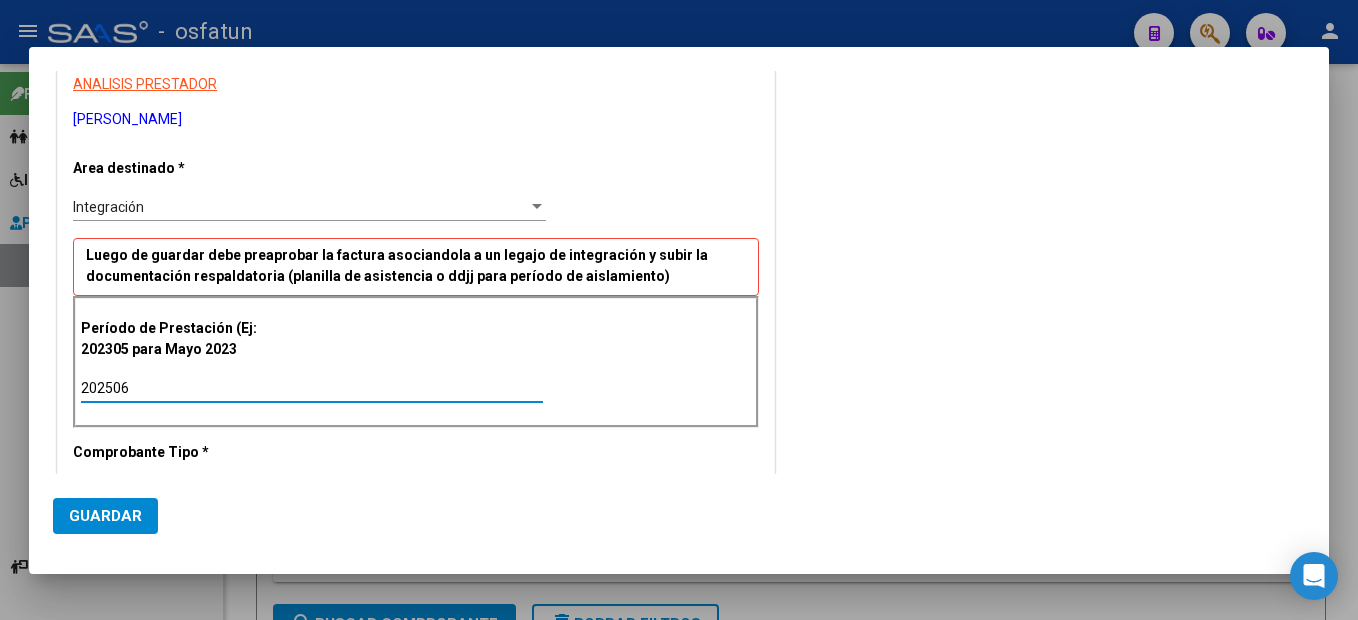 type on "202506" 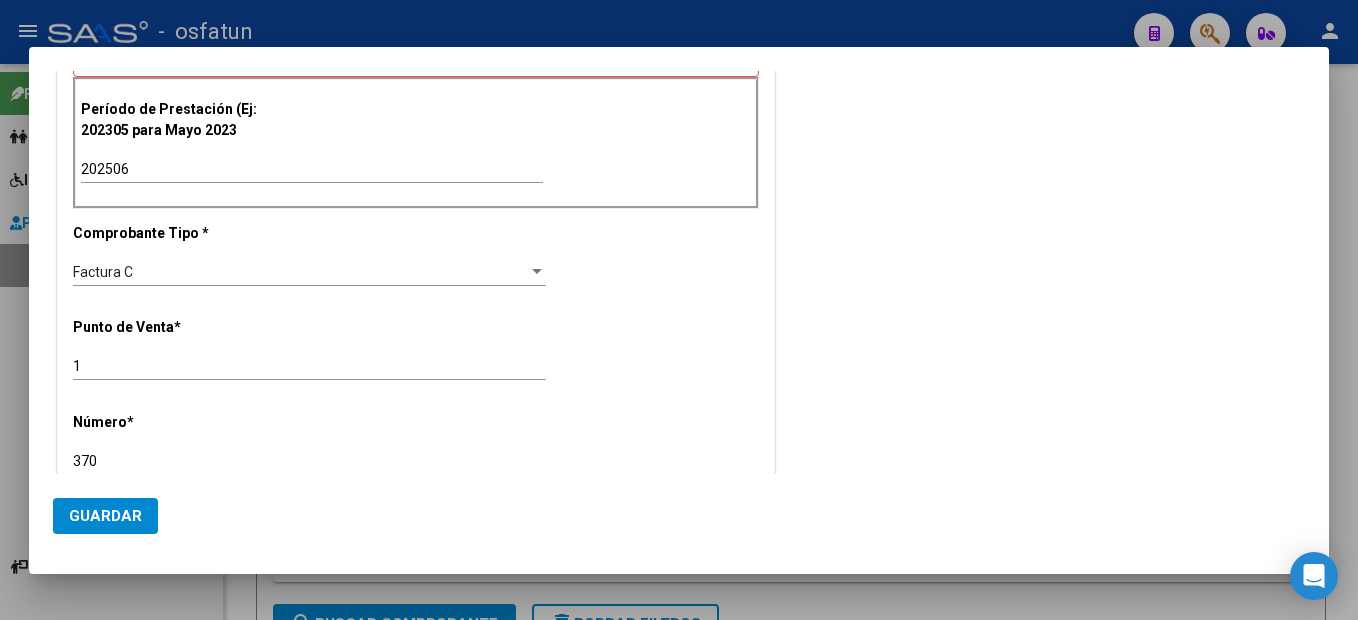 type on "370" 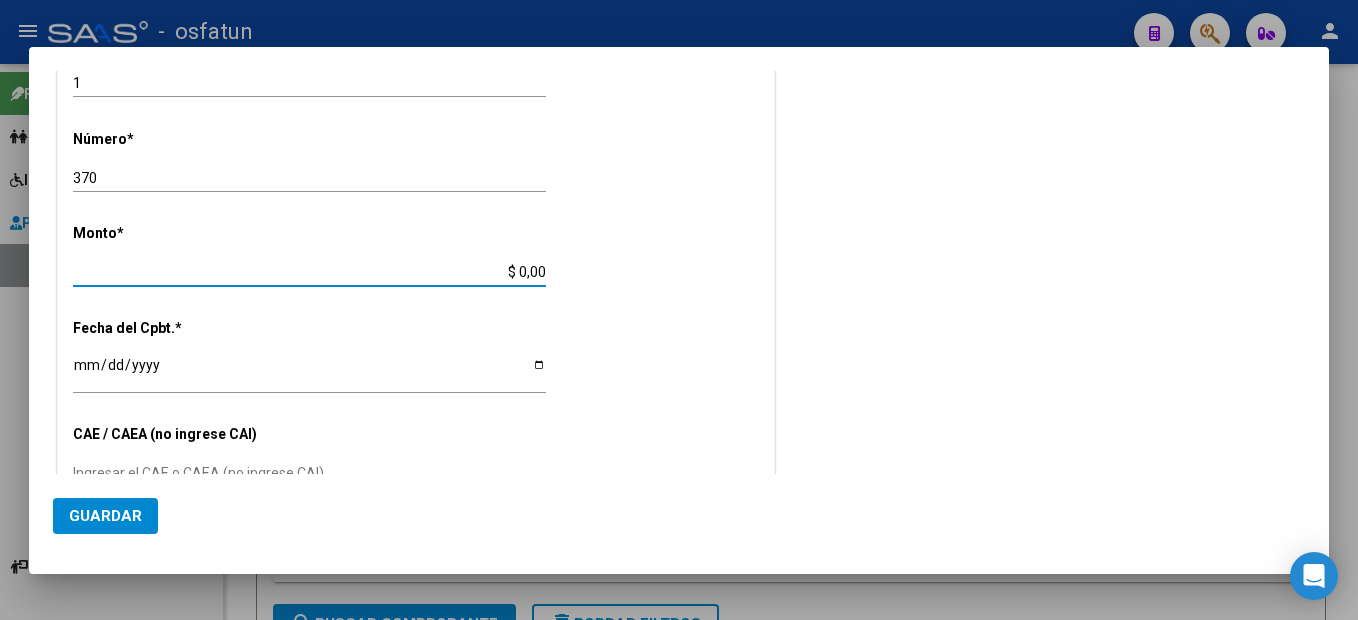 type on "$ 645.077,16" 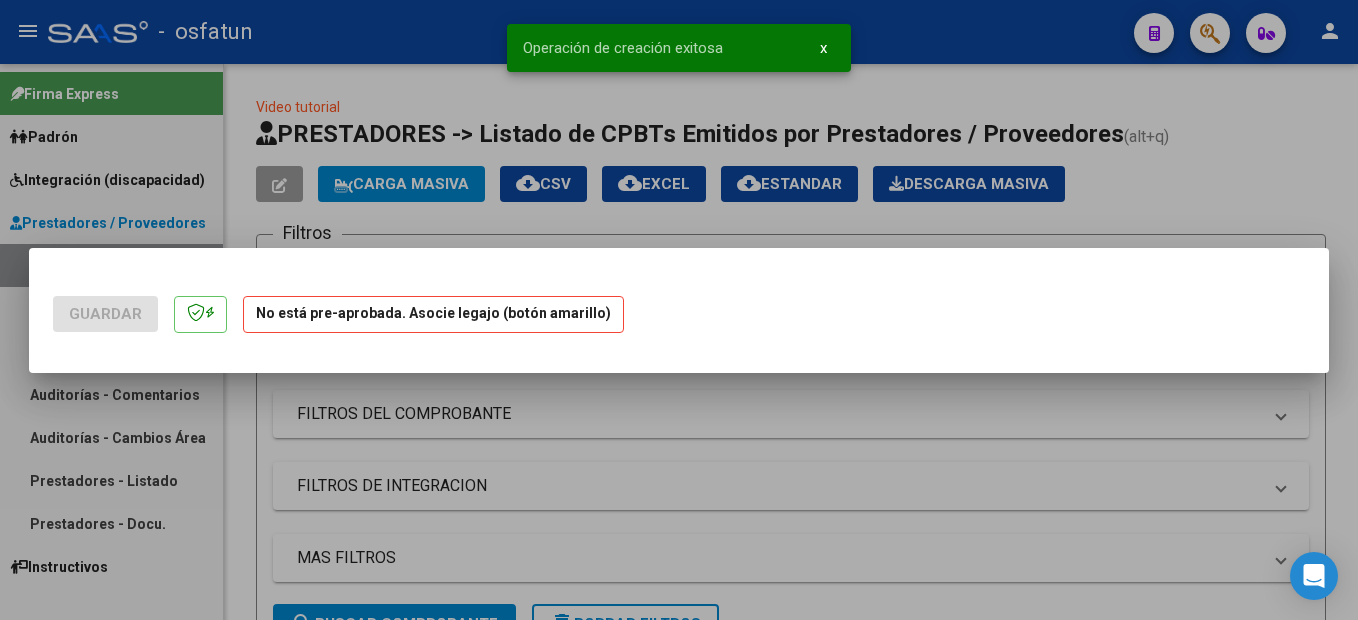 scroll, scrollTop: 0, scrollLeft: 0, axis: both 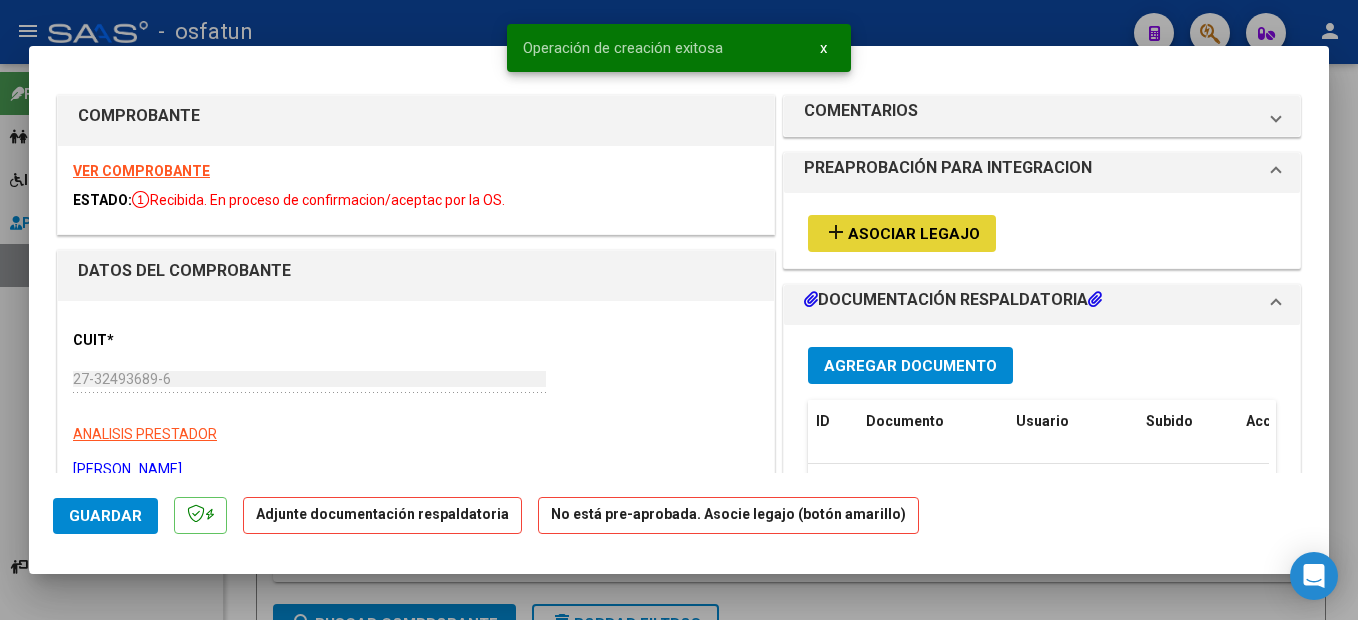 click on "Asociar Legajo" at bounding box center [914, 234] 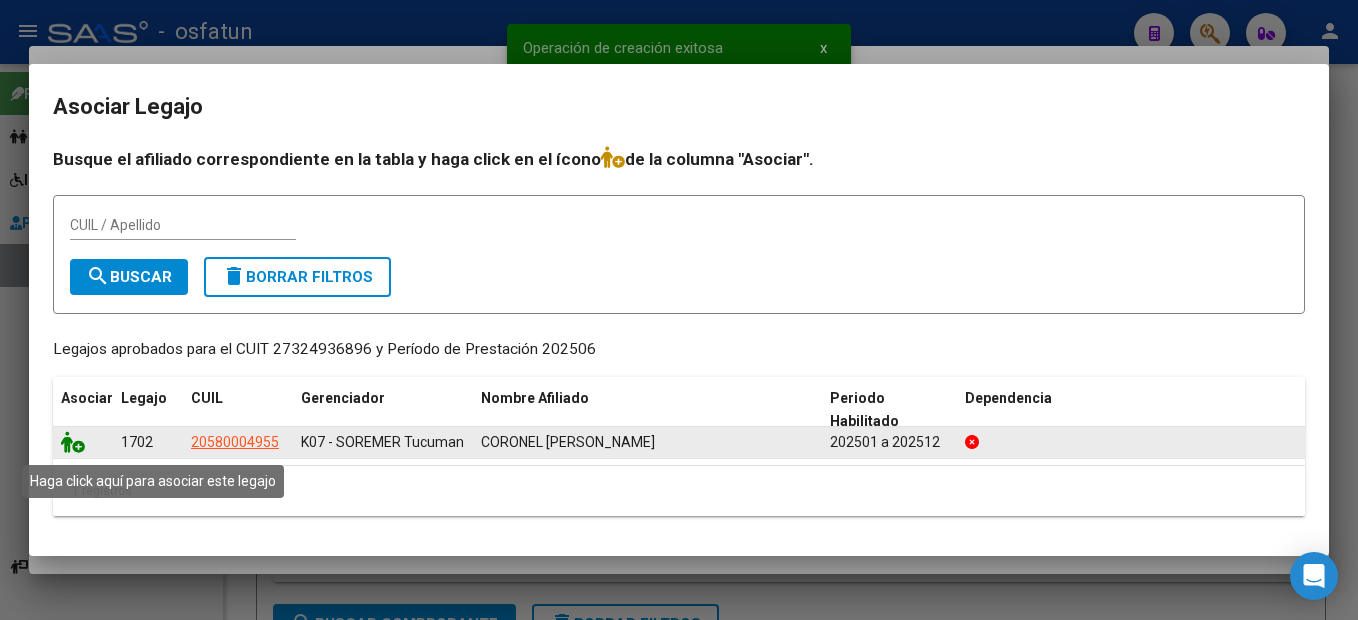 click 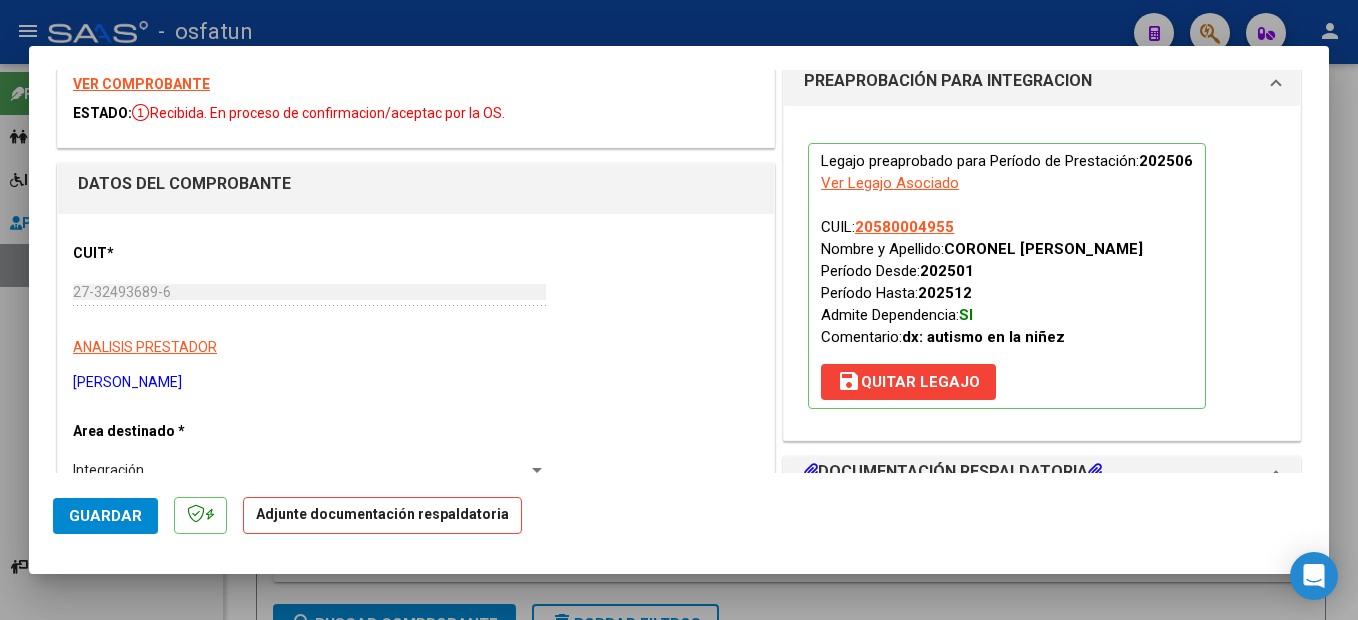 scroll, scrollTop: 500, scrollLeft: 0, axis: vertical 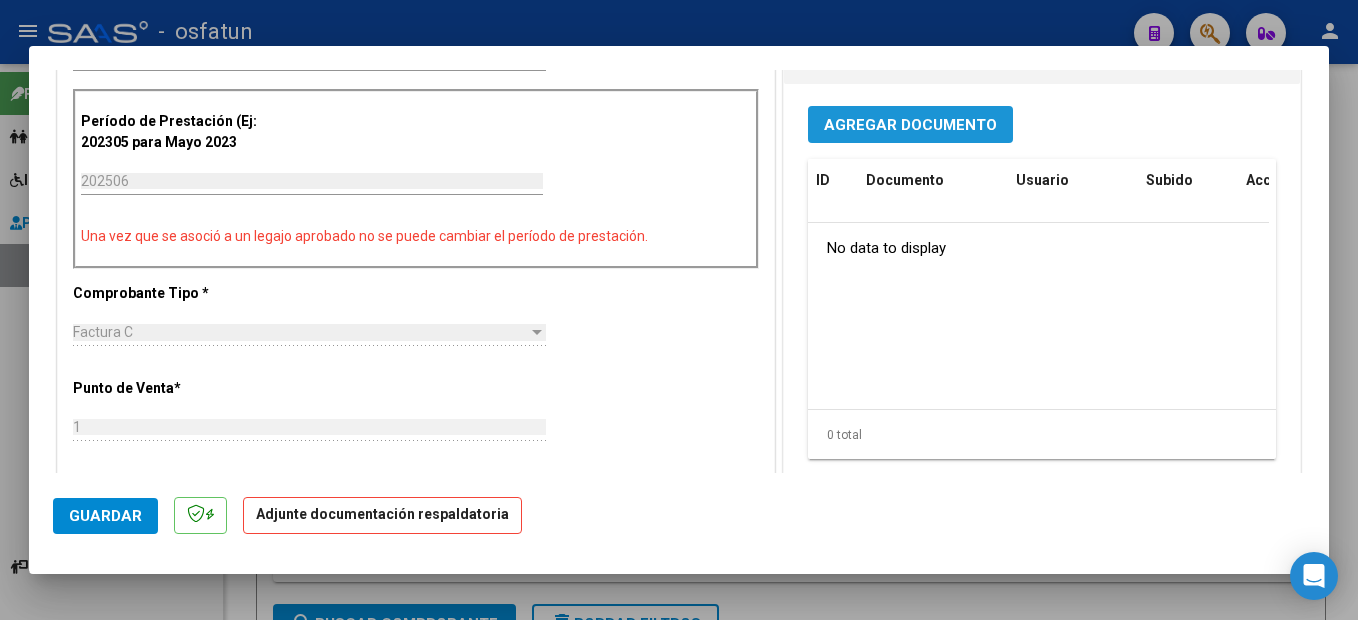click on "Agregar Documento" at bounding box center [910, 124] 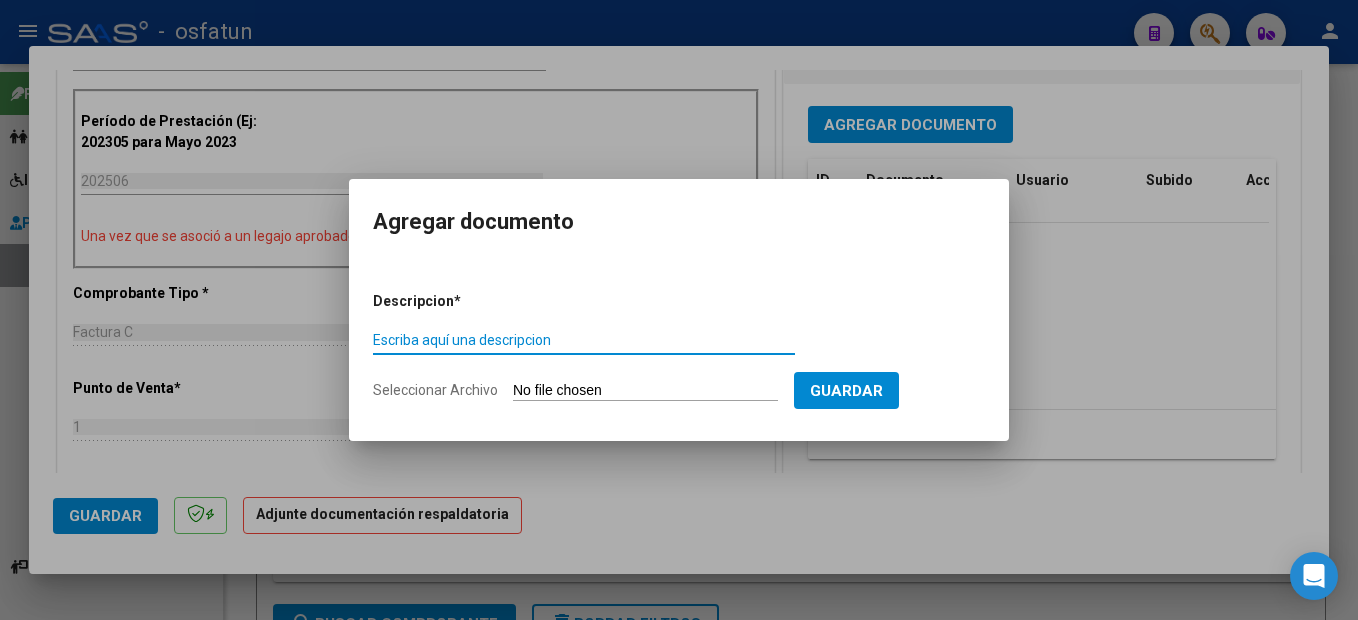 click on "Escriba aquí una descripcion" at bounding box center [584, 340] 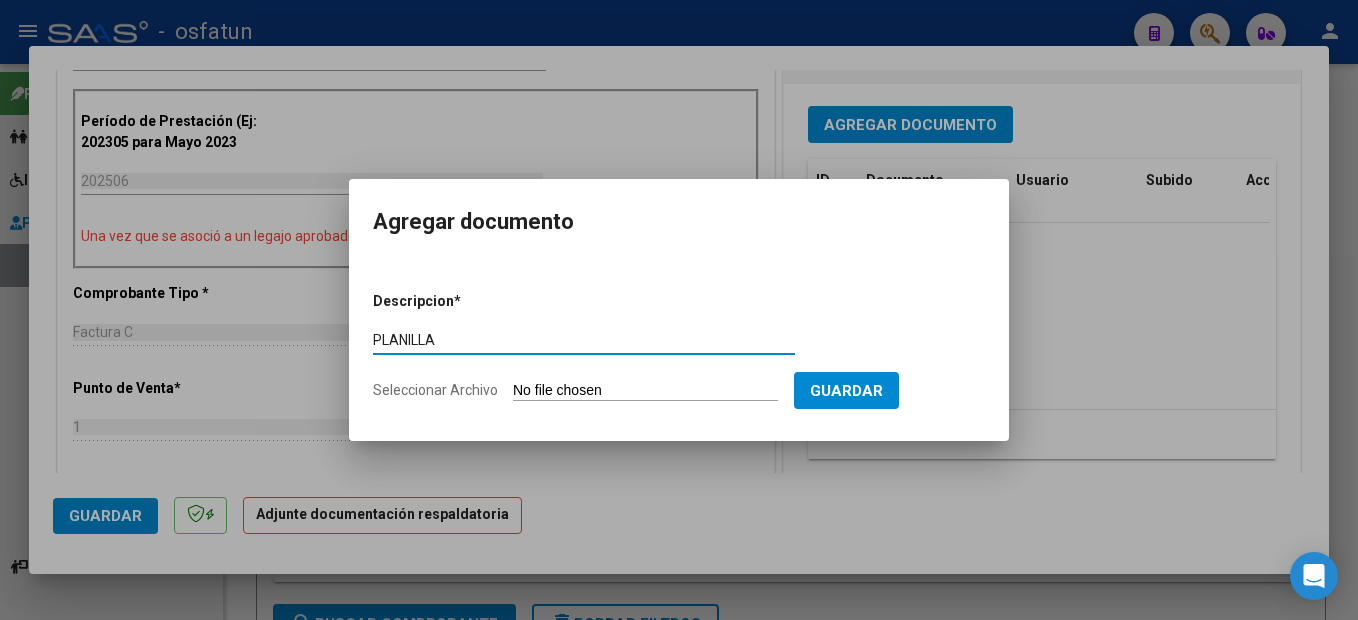 type on "PLANILLA" 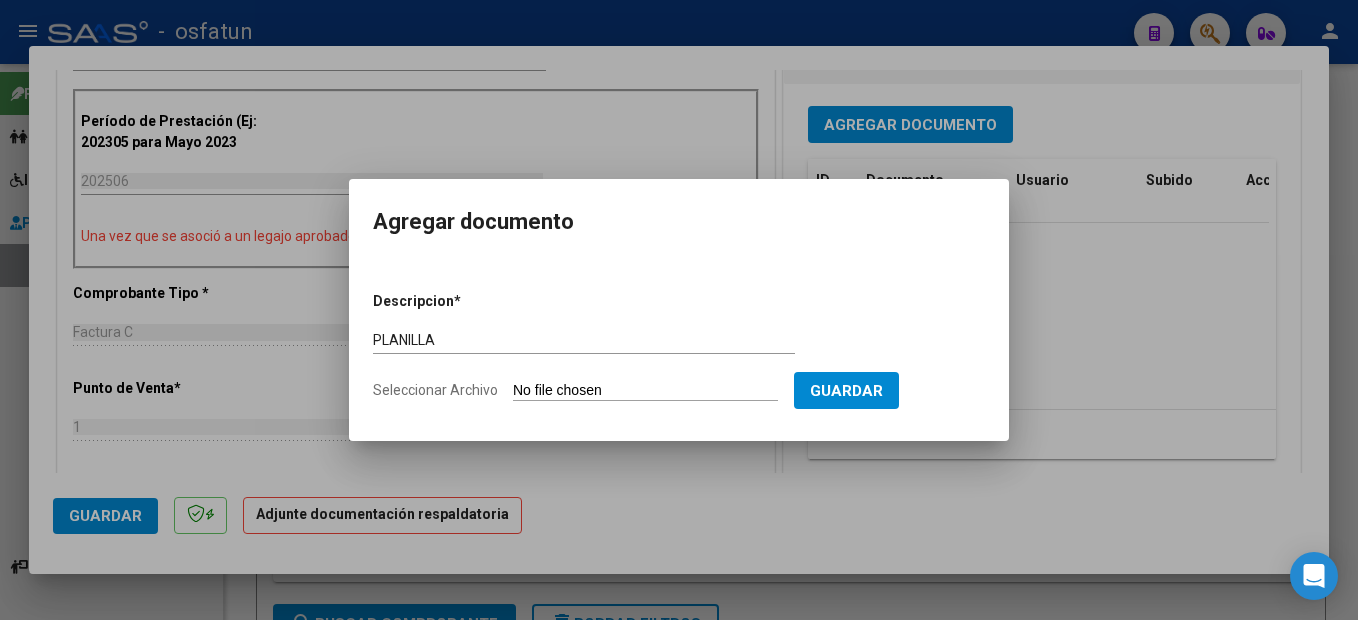 click on "Seleccionar Archivo" at bounding box center [645, 391] 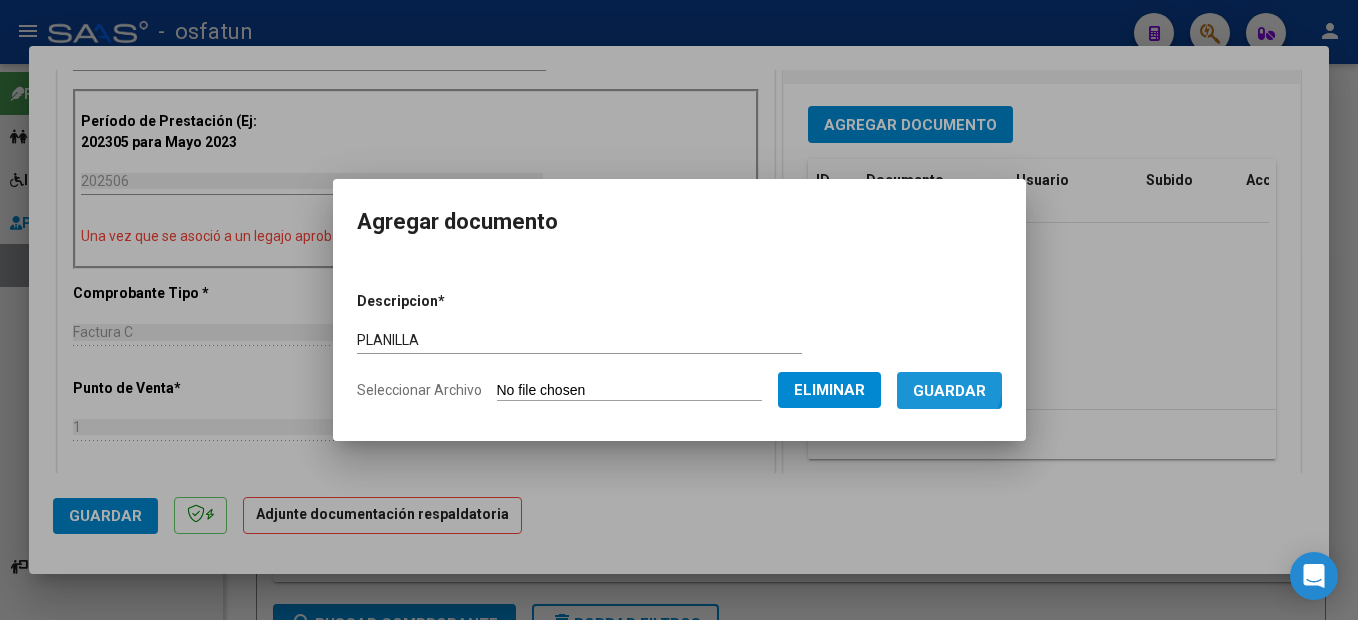 click on "Guardar" at bounding box center [949, 391] 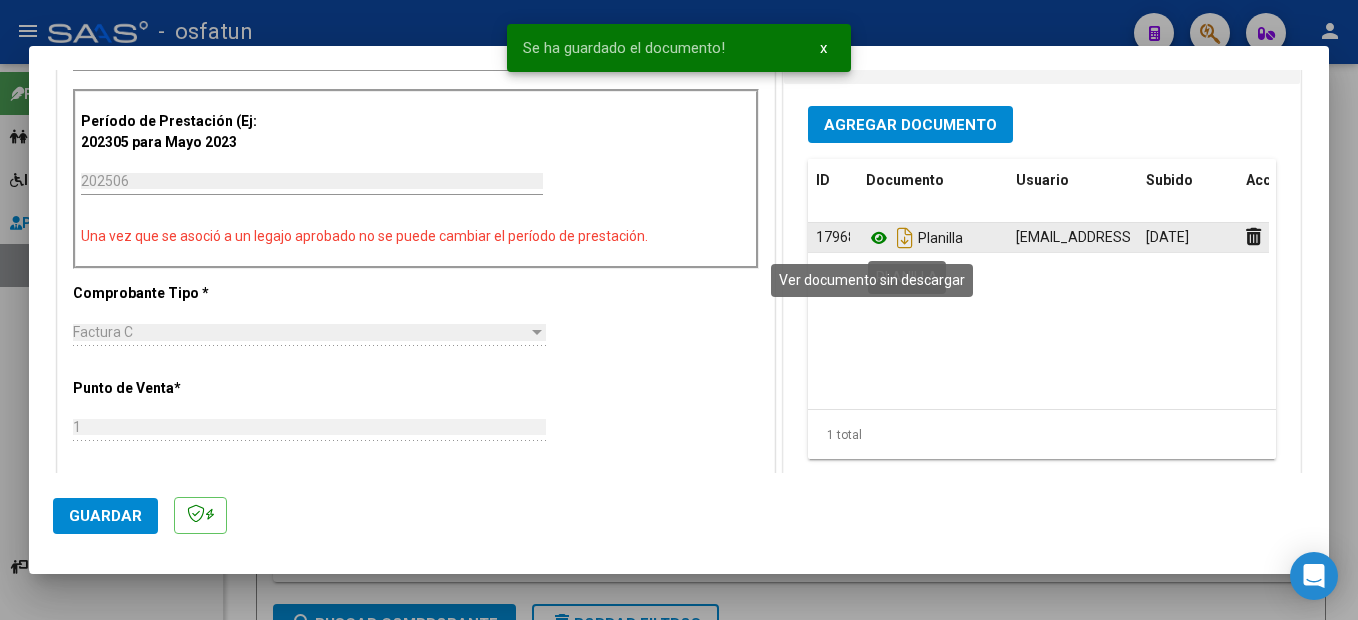 click 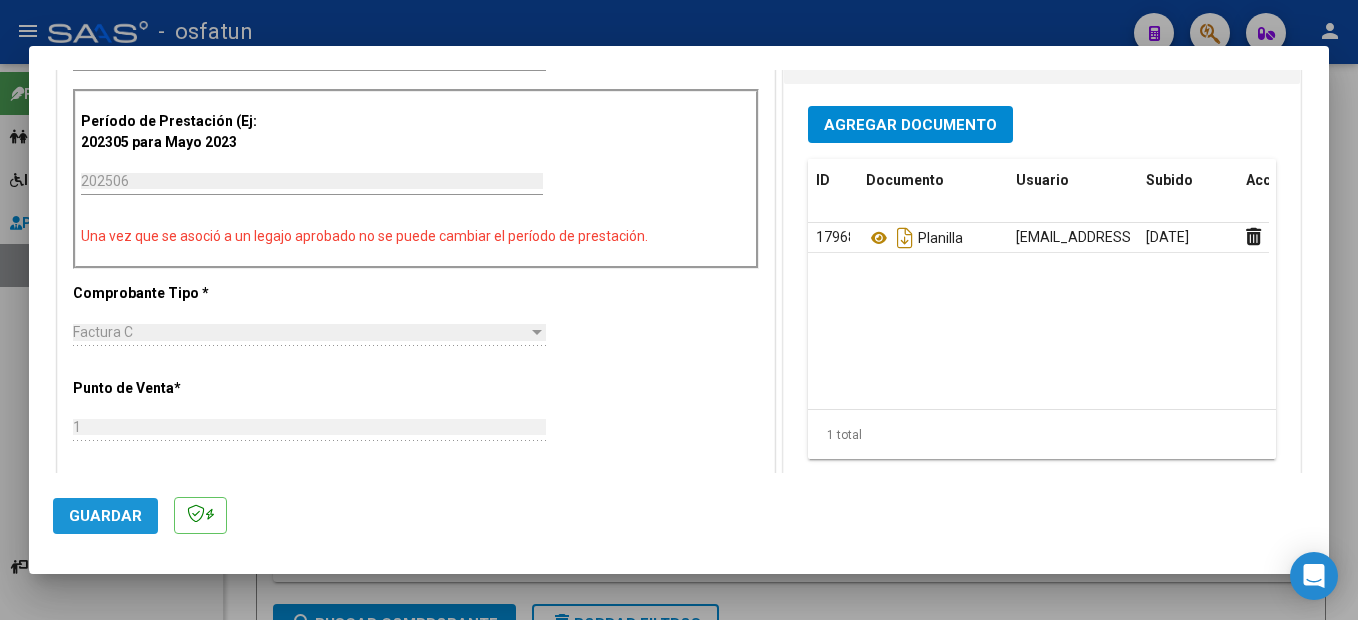 drag, startPoint x: 119, startPoint y: 523, endPoint x: 106, endPoint y: 506, distance: 21.400934 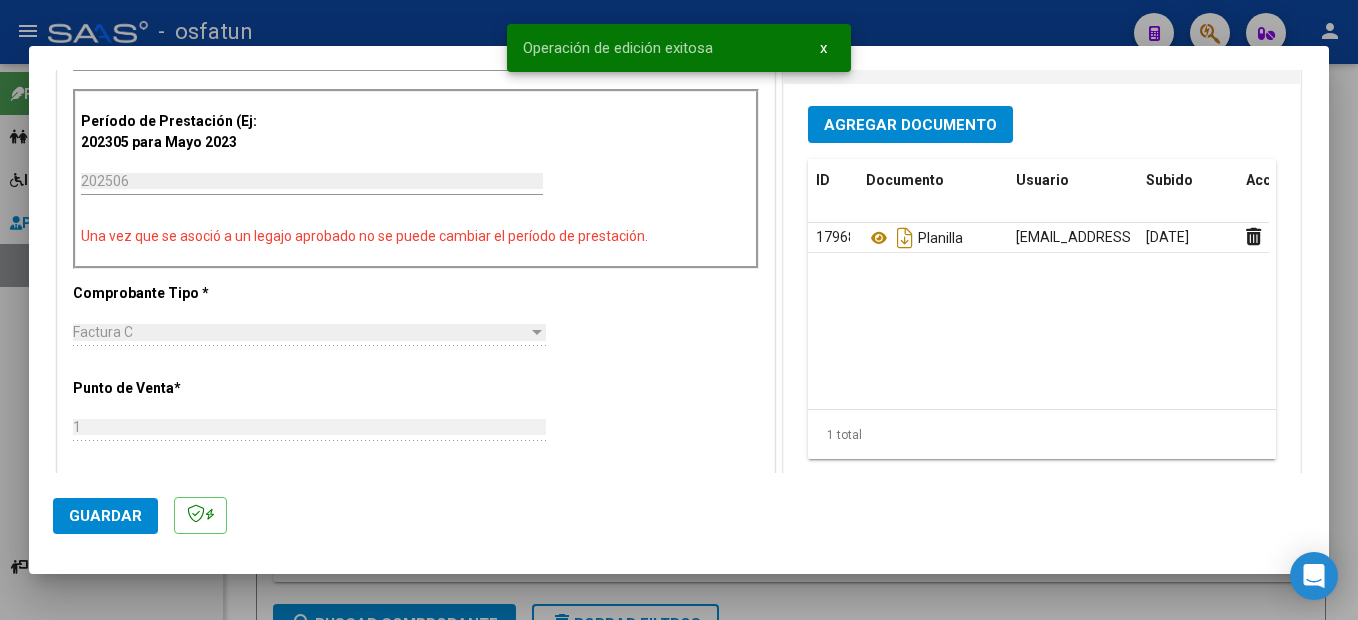 click at bounding box center [679, 310] 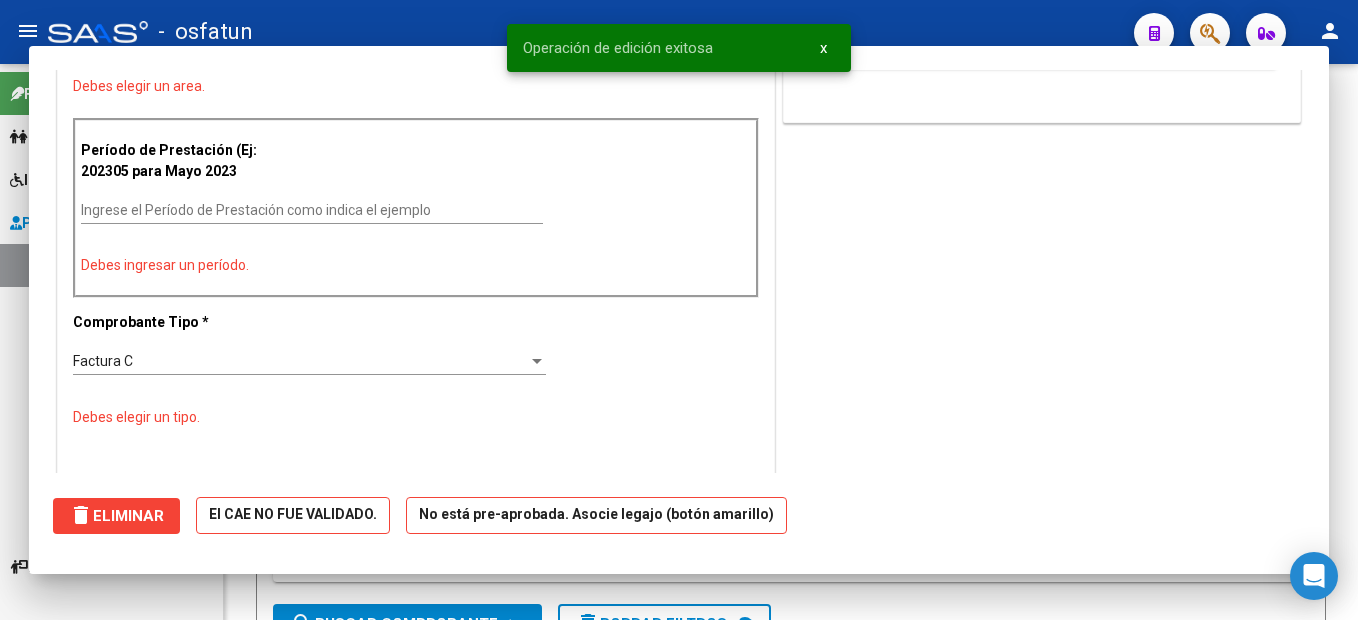 scroll, scrollTop: 487, scrollLeft: 0, axis: vertical 